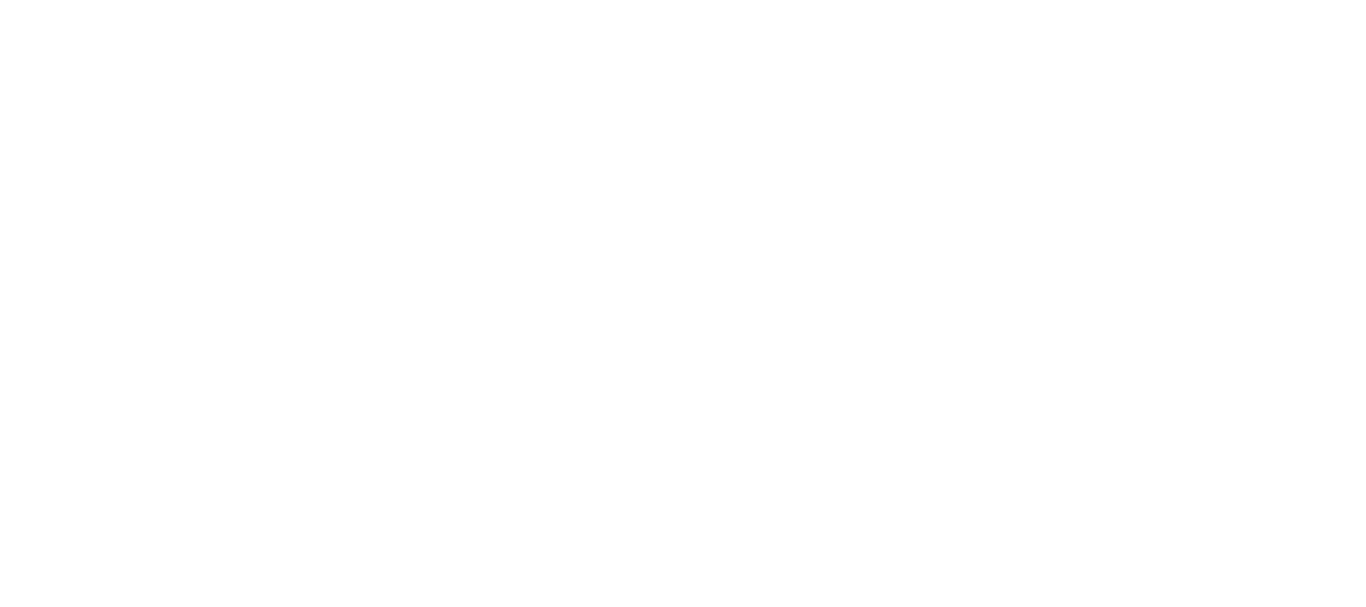 scroll, scrollTop: 0, scrollLeft: 0, axis: both 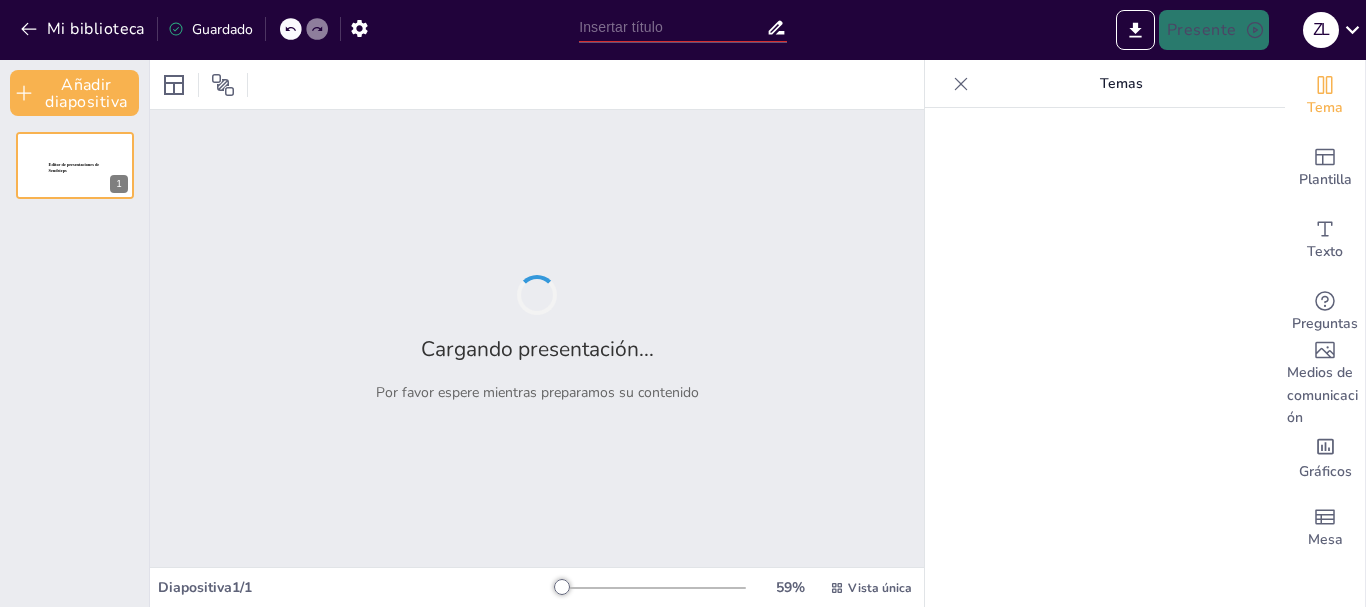 type on "Imported 13 - Trastornos de la sangre - Síndrome anémico- Leucemias- Enfermedad de Hodking- Mieloma múltiple –Lupus E.S..pptx" 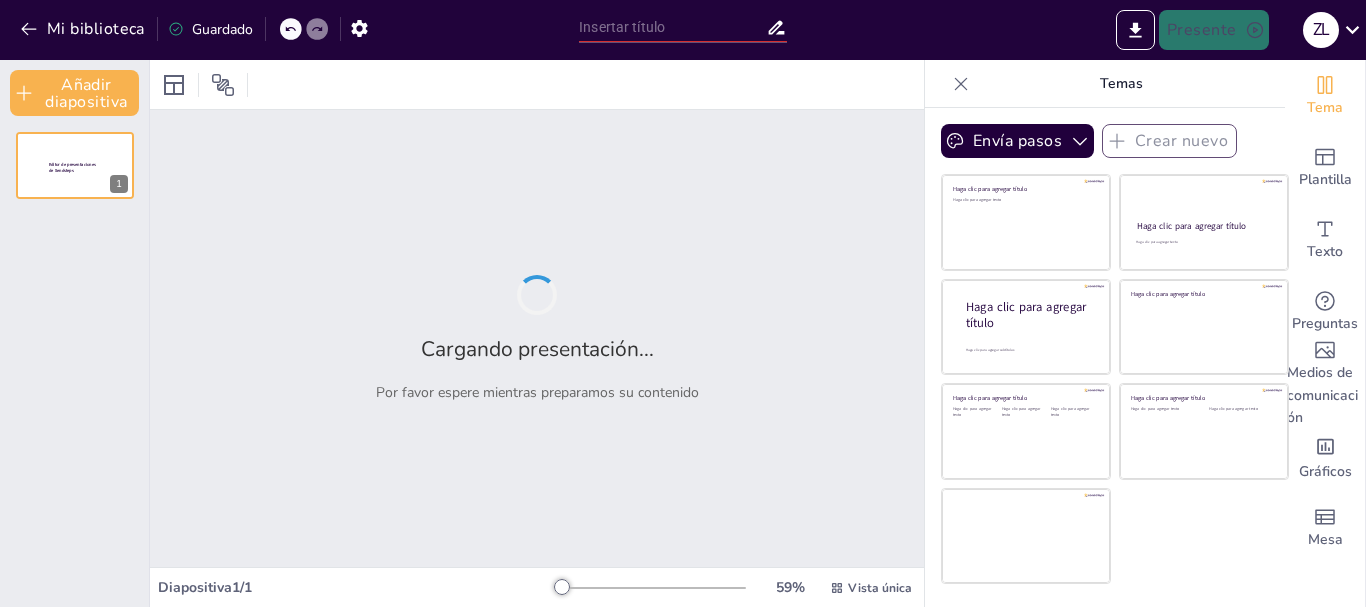 type on "Imported 13 - Trastornos de la sangre - Síndrome anémico- Leucemias- Enfermedad de Hodking- Mieloma múltiple –Lupus E.S..pptx" 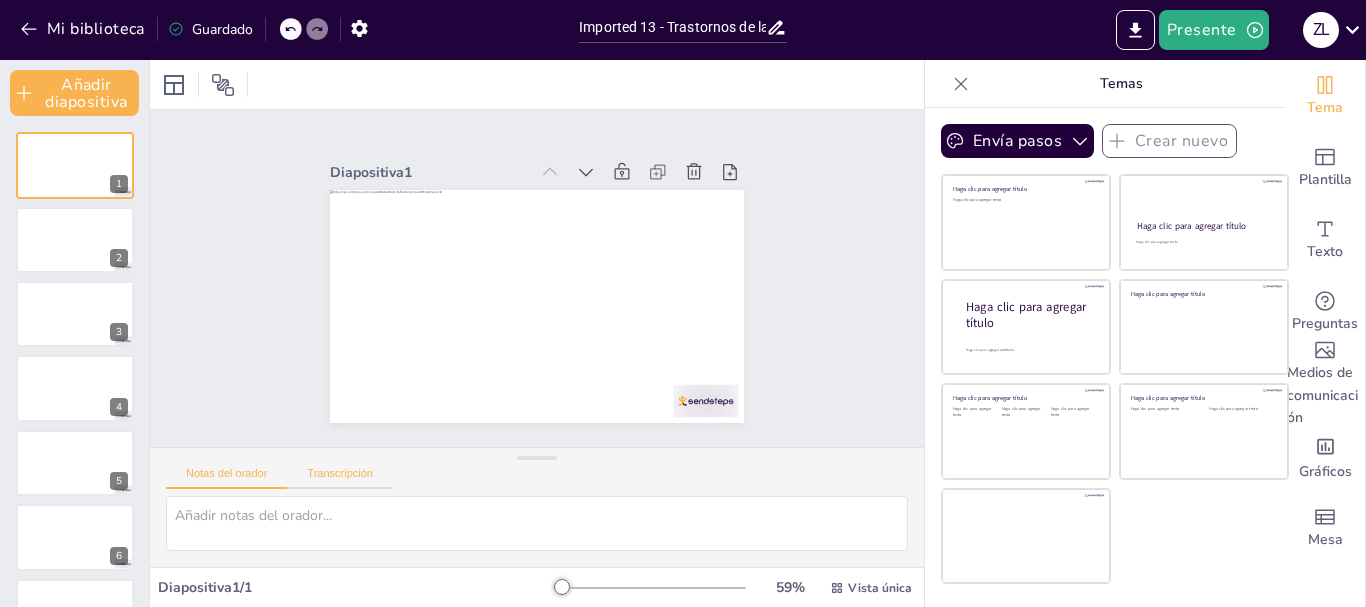 click on "Transcripción" at bounding box center [340, 473] 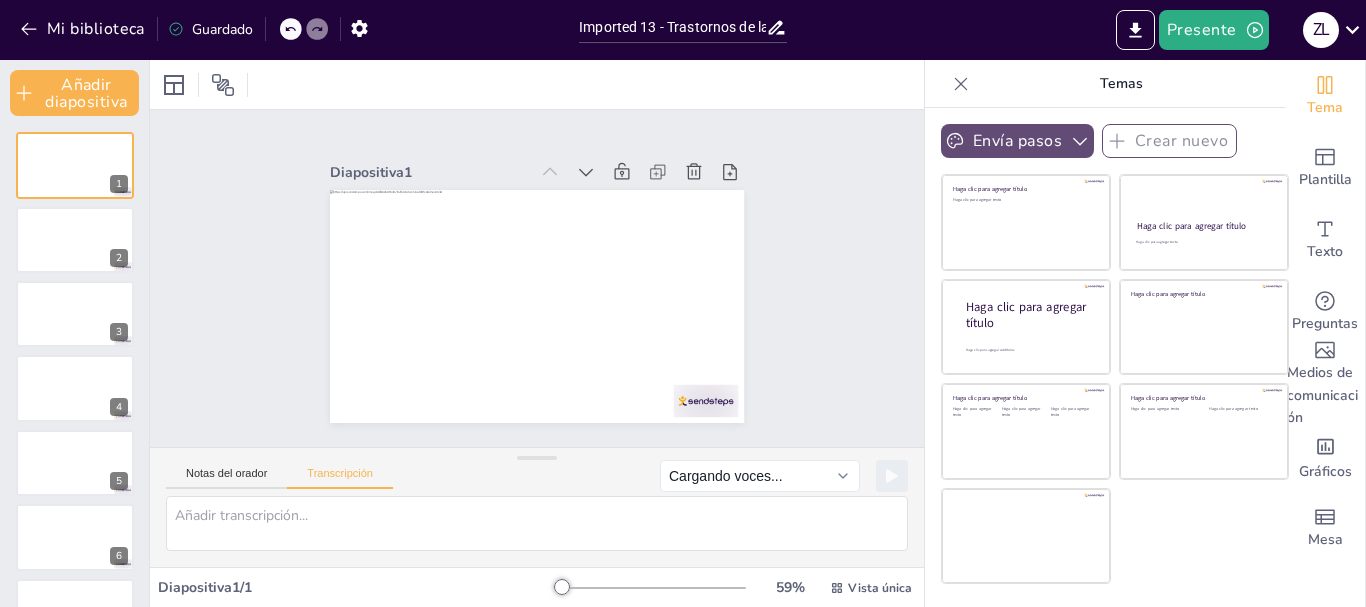 click 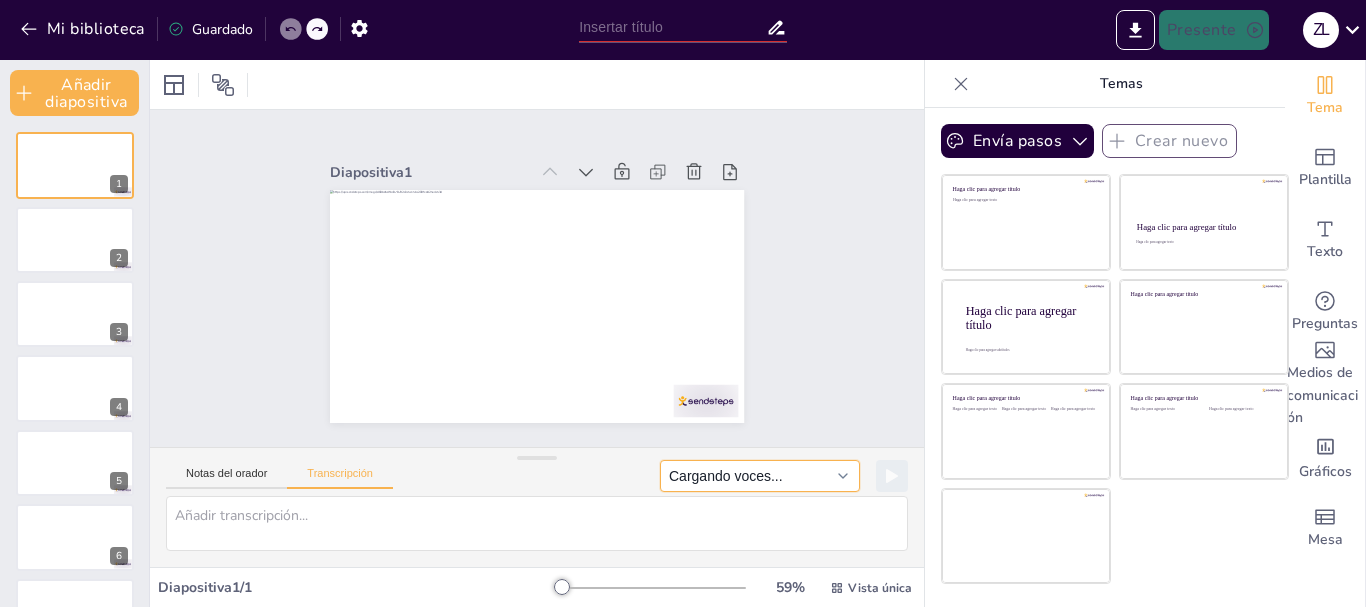 click on "Cargando voces..." at bounding box center [760, 476] 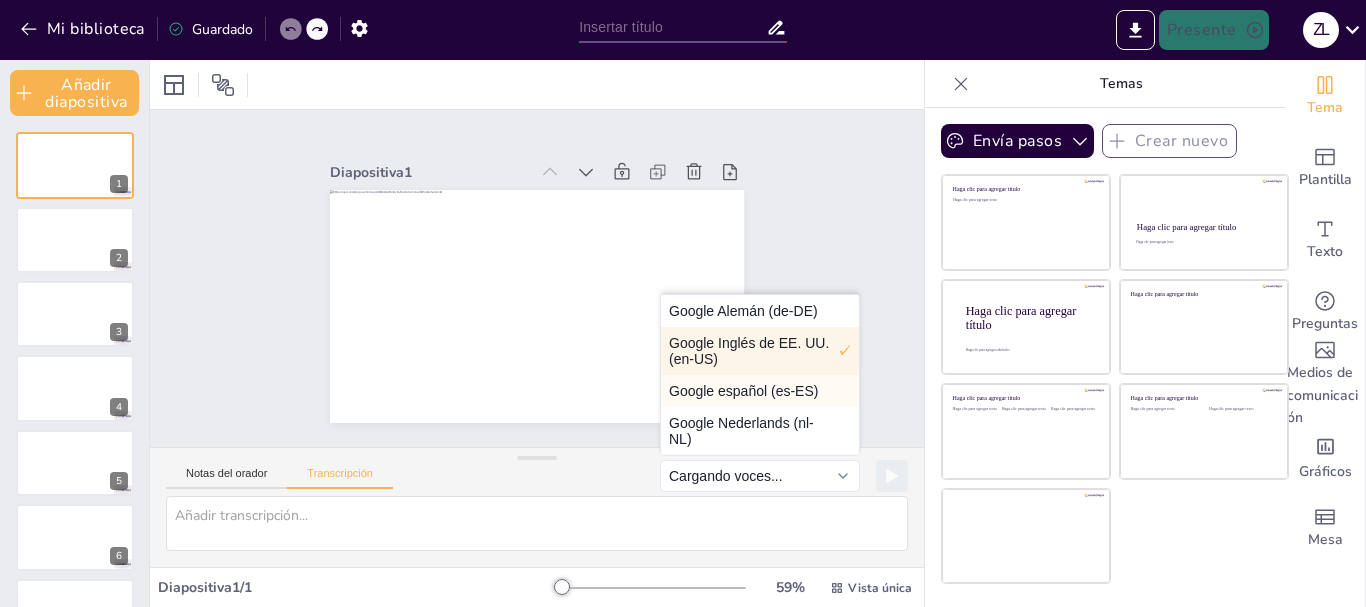 click on "Google español (es-ES)" at bounding box center (743, 391) 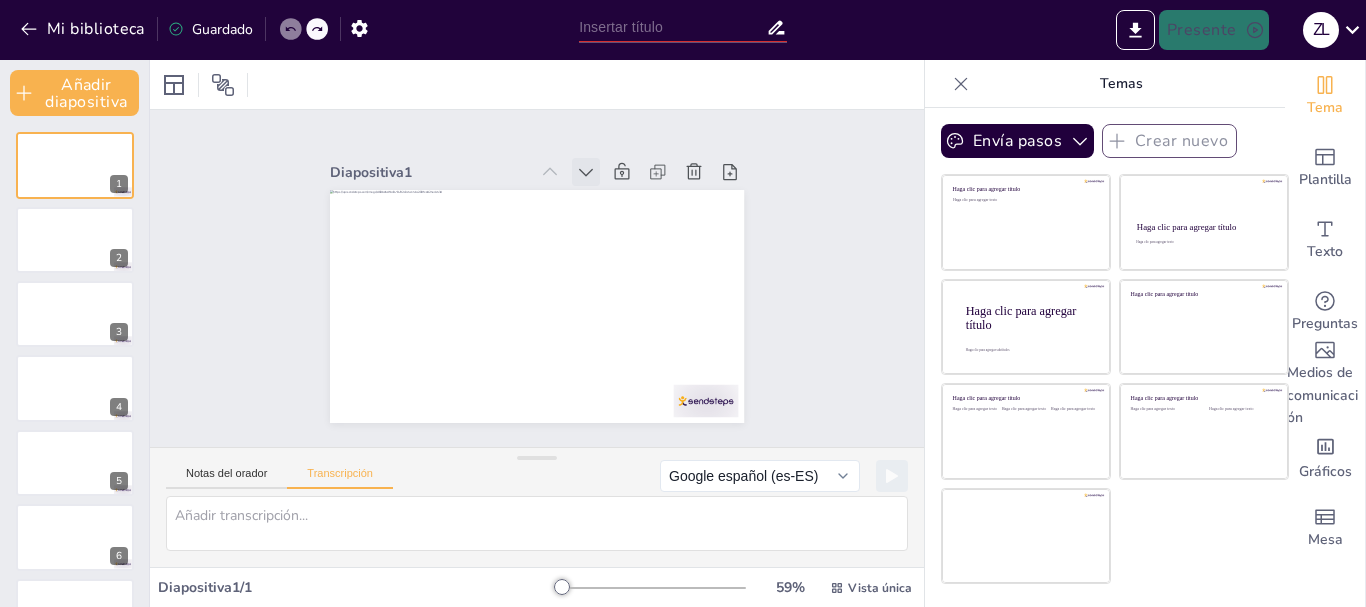 click 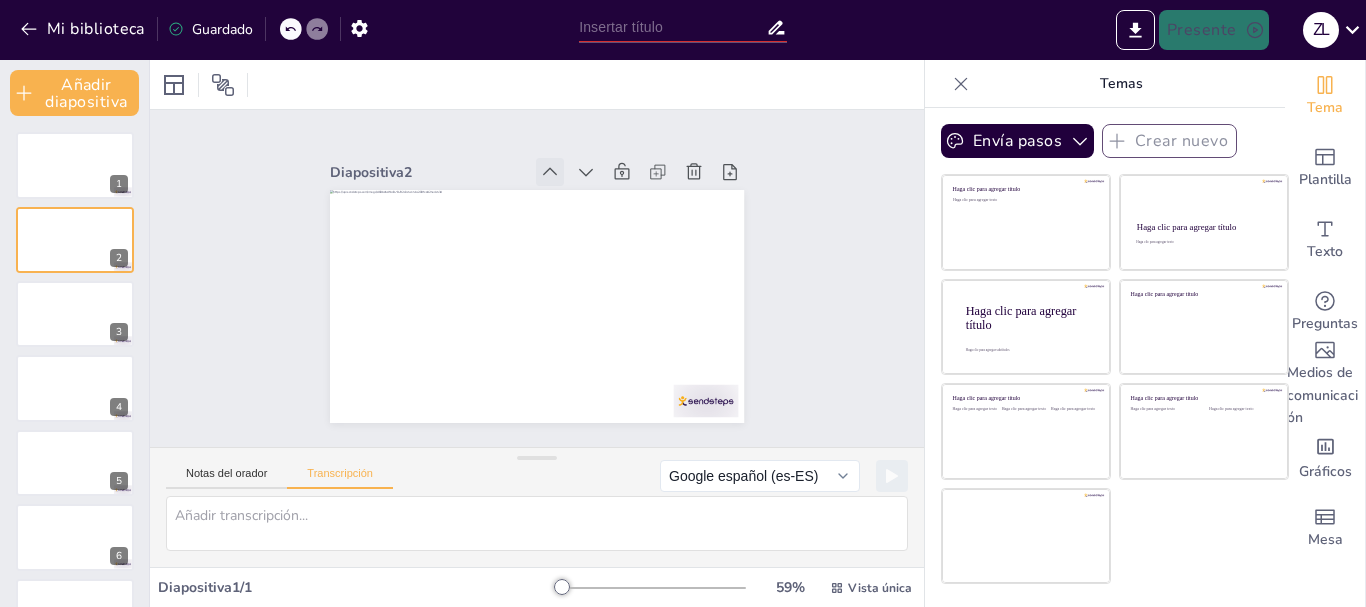 click 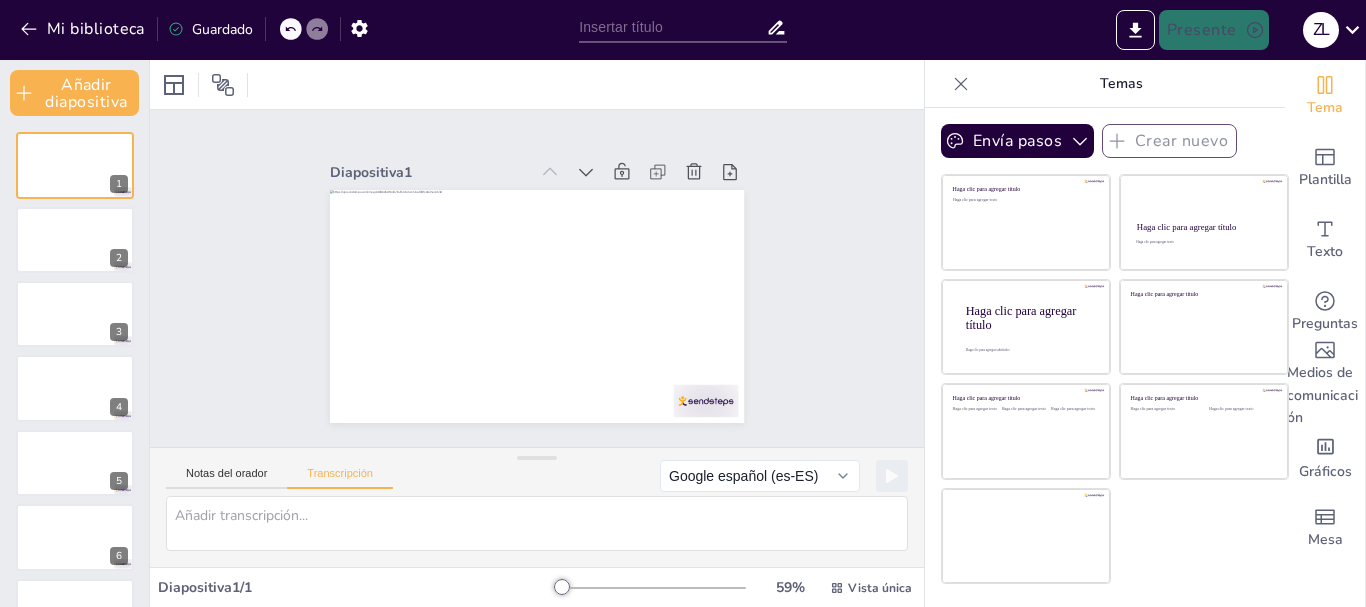 click 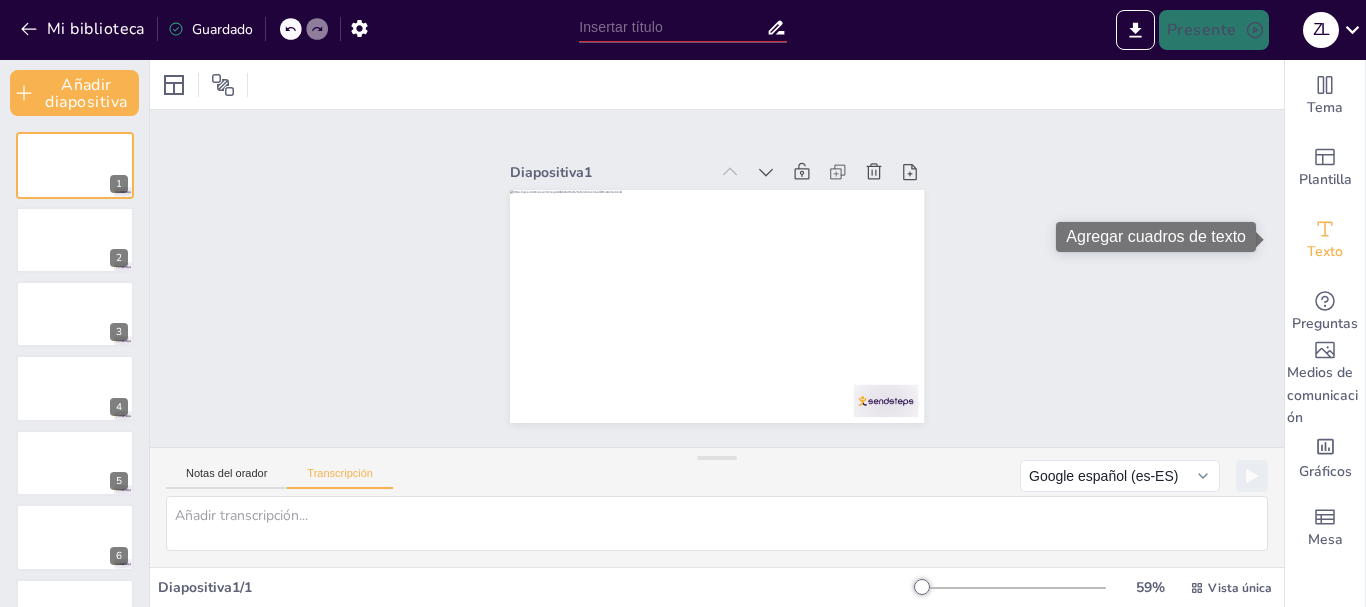 click on "Texto" at bounding box center (1325, 251) 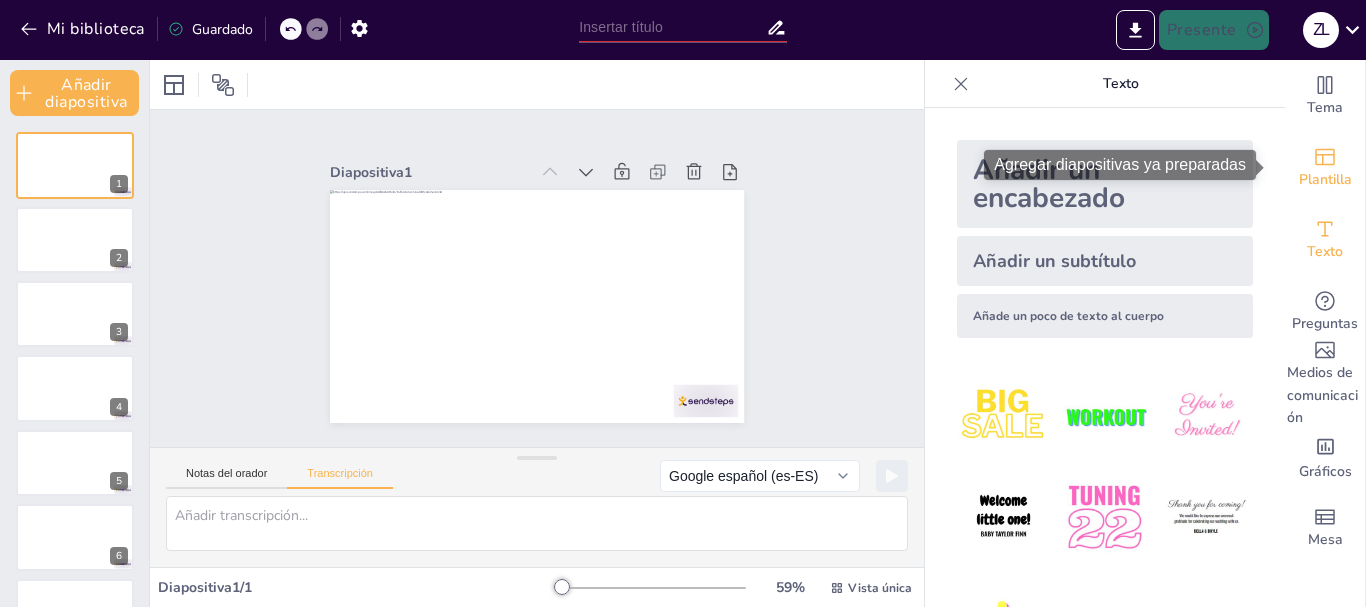 click on "Plantilla" at bounding box center (1325, 168) 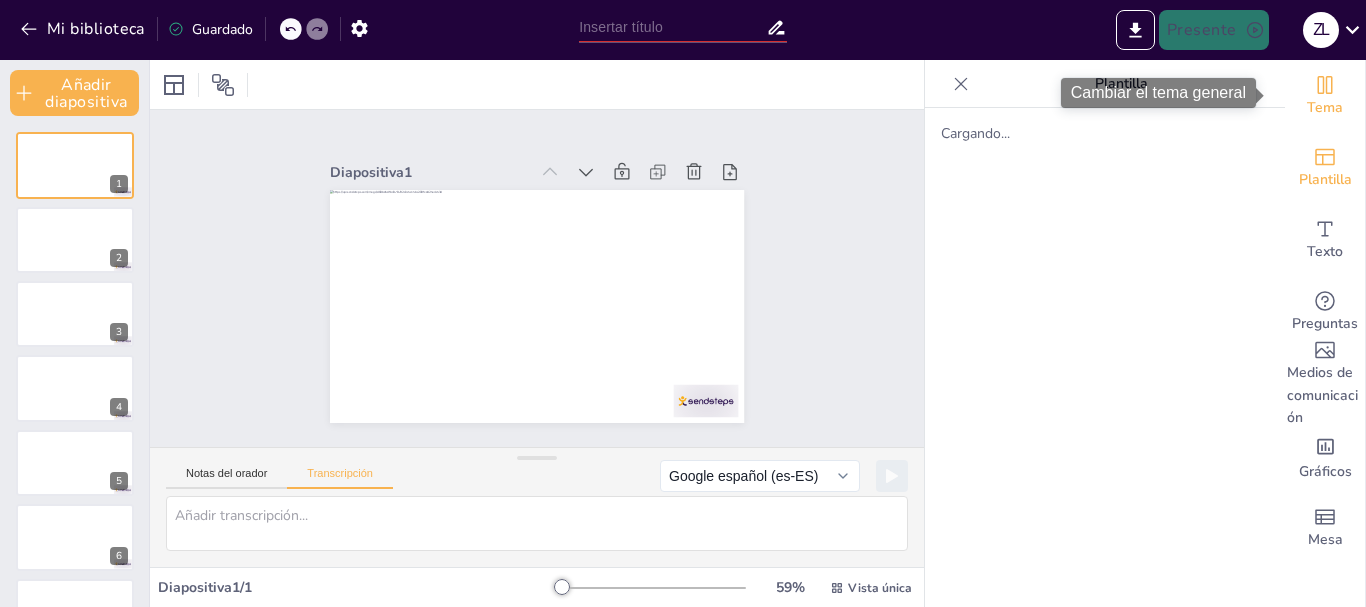 click on "Tema" at bounding box center [1325, 107] 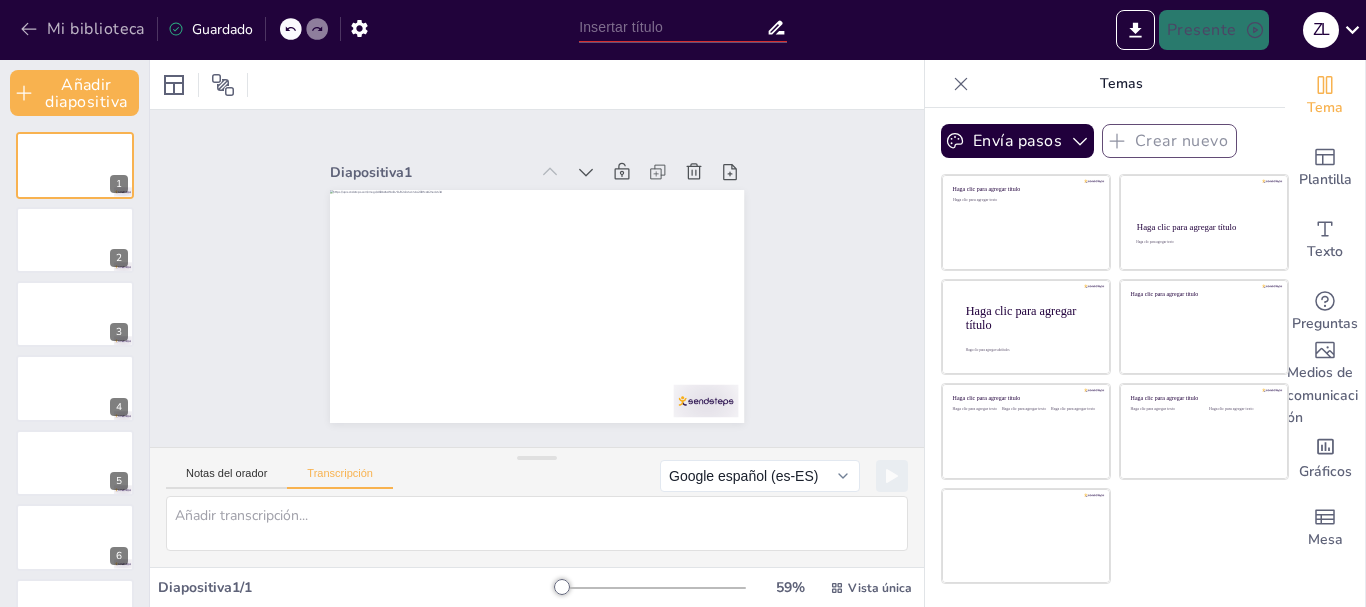 click on "Mi biblioteca" at bounding box center [96, 30] 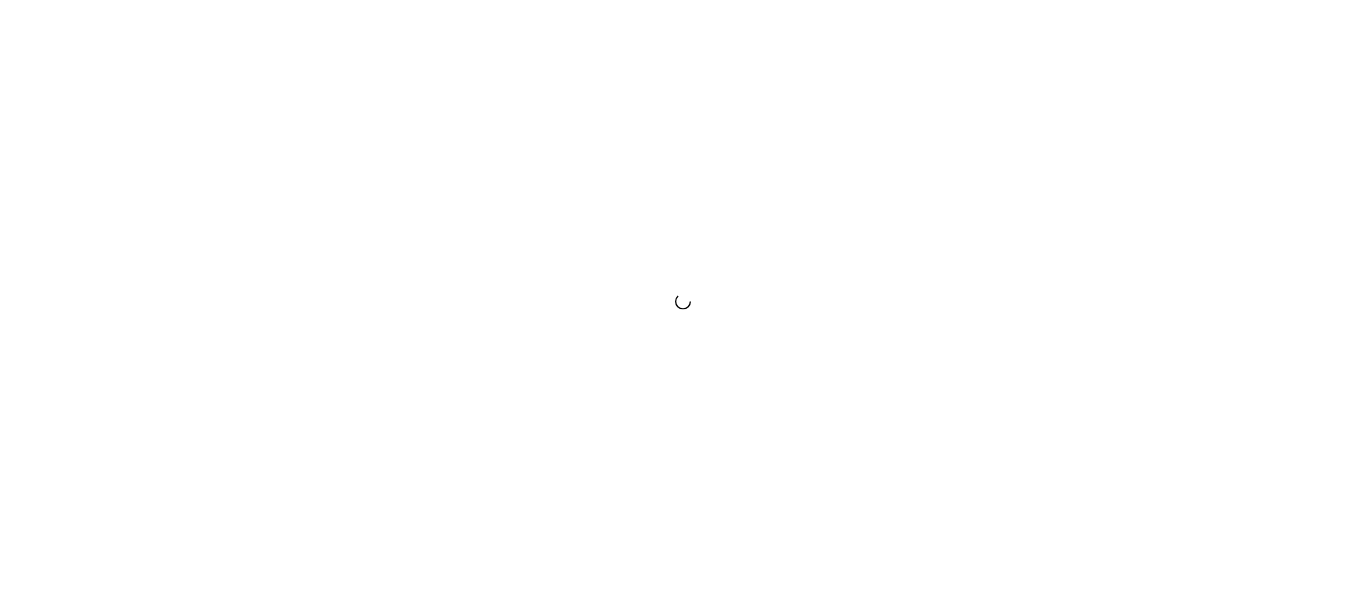 scroll, scrollTop: 0, scrollLeft: 0, axis: both 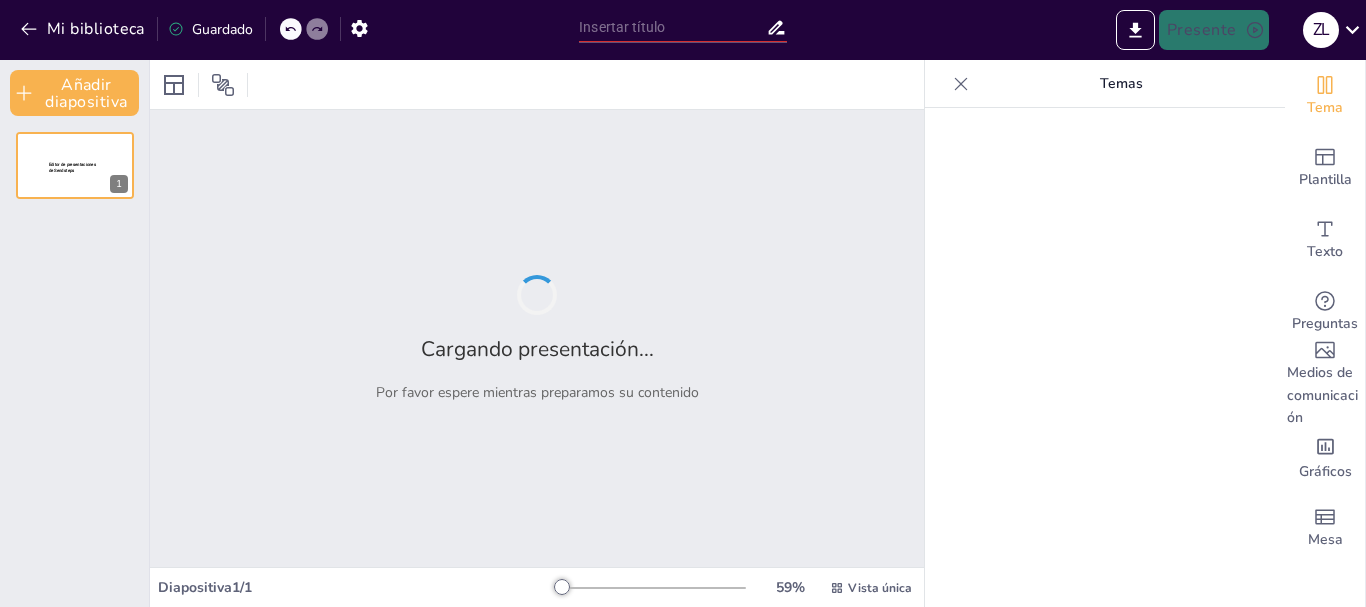 type on "Enfermedades de la Sangre: Trombocitopenias, Trombocitemias y Trastornos Hemorrágicos" 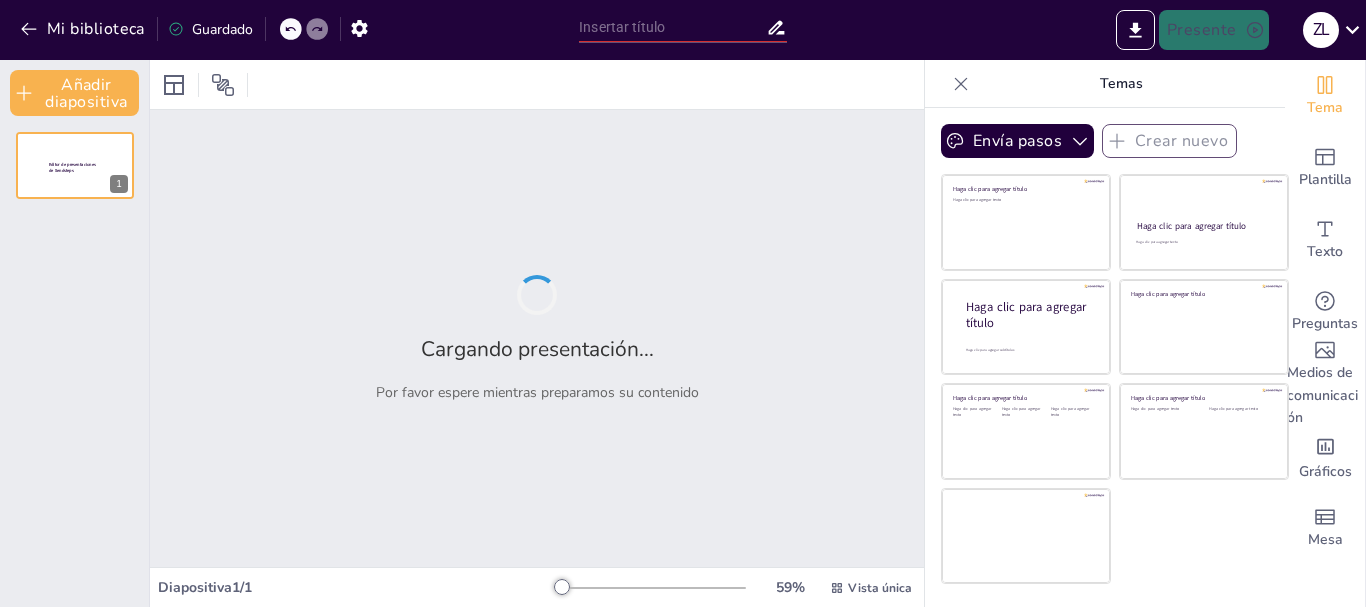 type on "Enfermedades de la Sangre: Trombocitopenias, Trombocitemias y Trastornos Hemorrágicos" 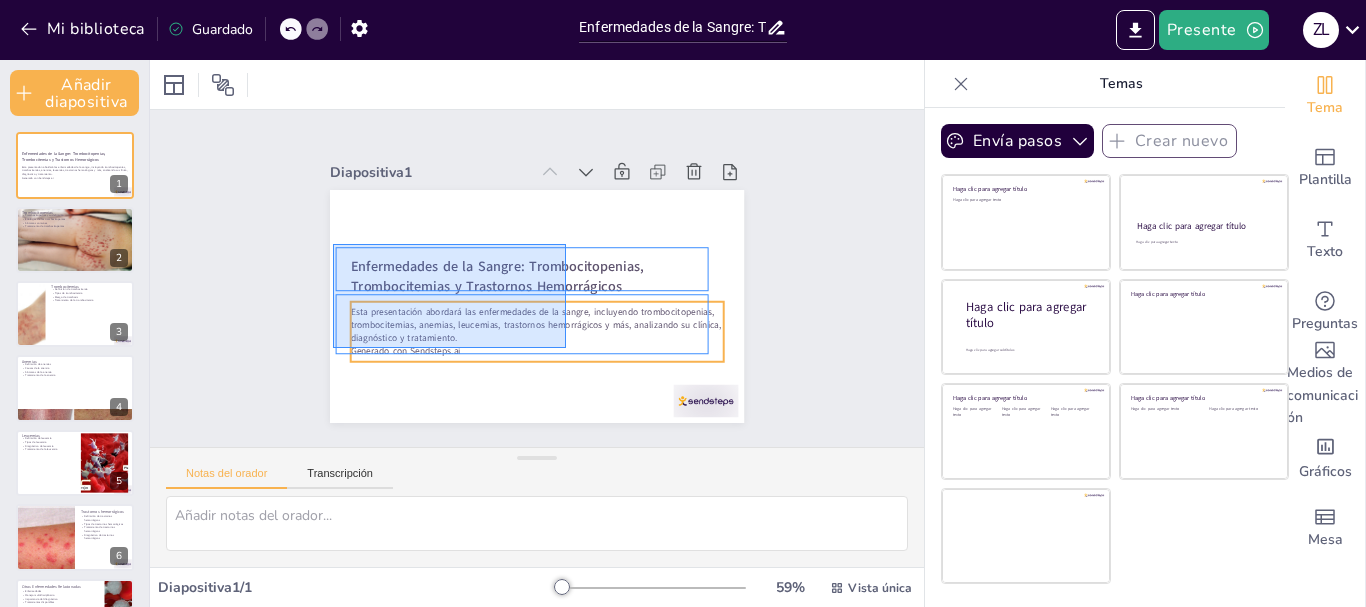 drag, startPoint x: 333, startPoint y: 244, endPoint x: 566, endPoint y: 348, distance: 255.15681 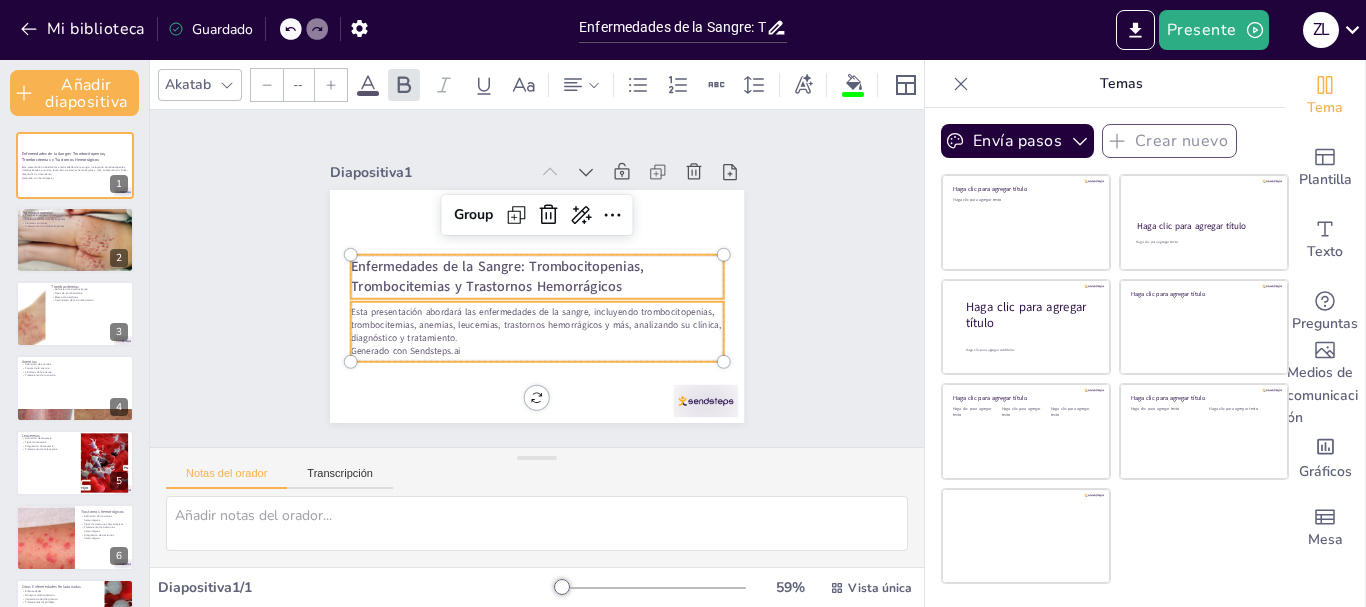 type on "32" 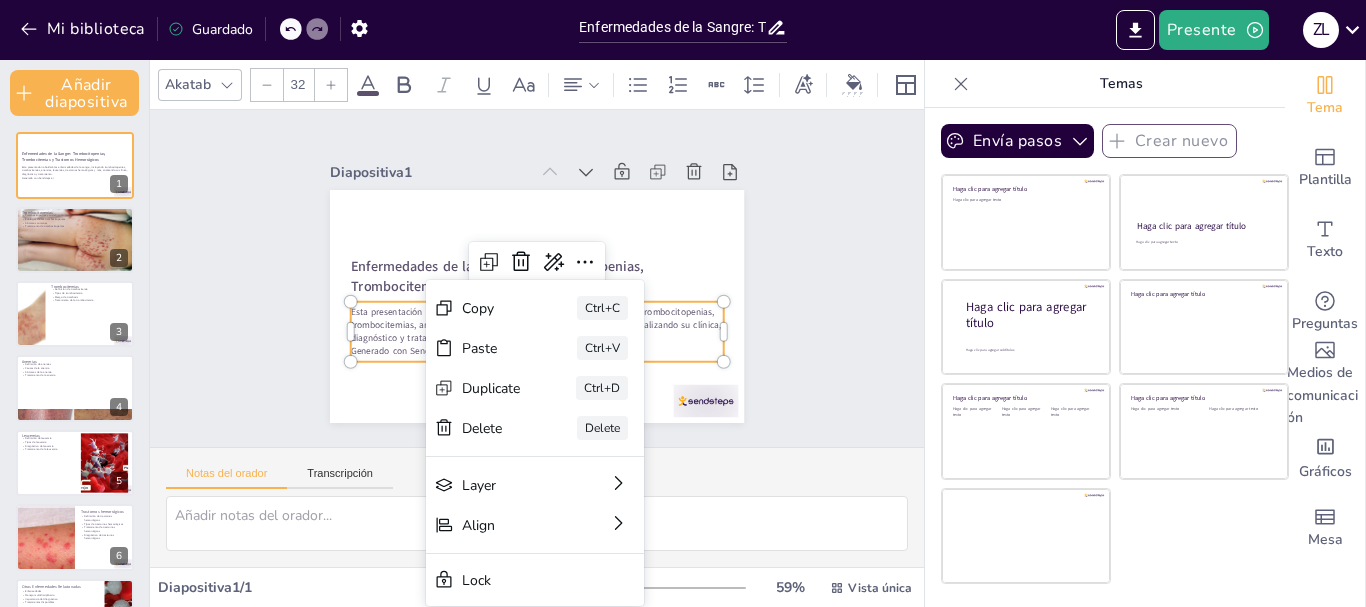 click at bounding box center (537, 370) 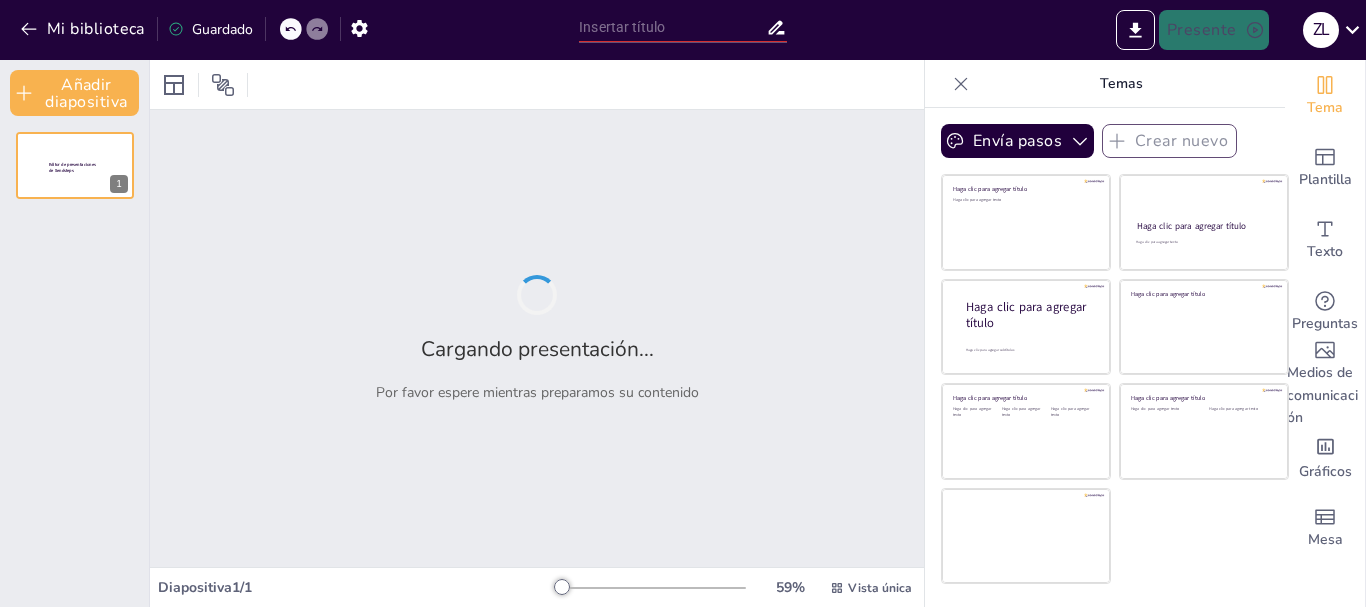 type on "Enfermedades de la Sangre: Trombocitopenias, Trombocitemias y Trastornos Hemorrágicos" 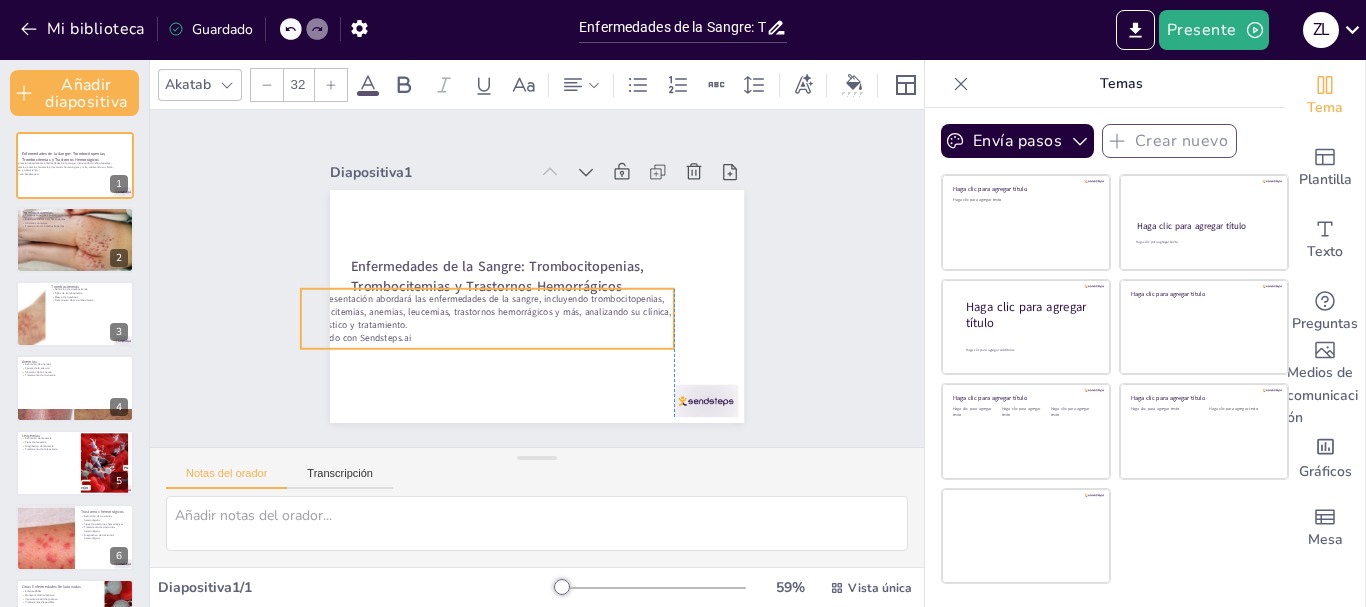 drag, startPoint x: 452, startPoint y: 346, endPoint x: 399, endPoint y: 333, distance: 54.571056 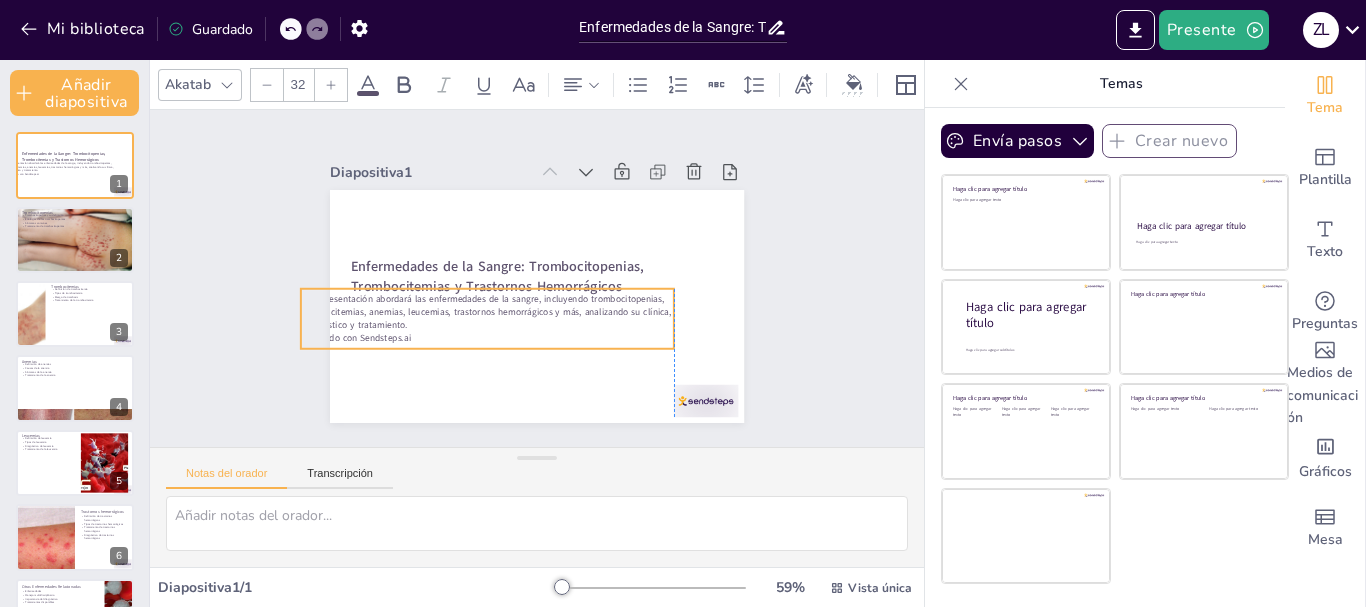 click on "Generado con Sendsteps.ai" at bounding box center [487, 338] 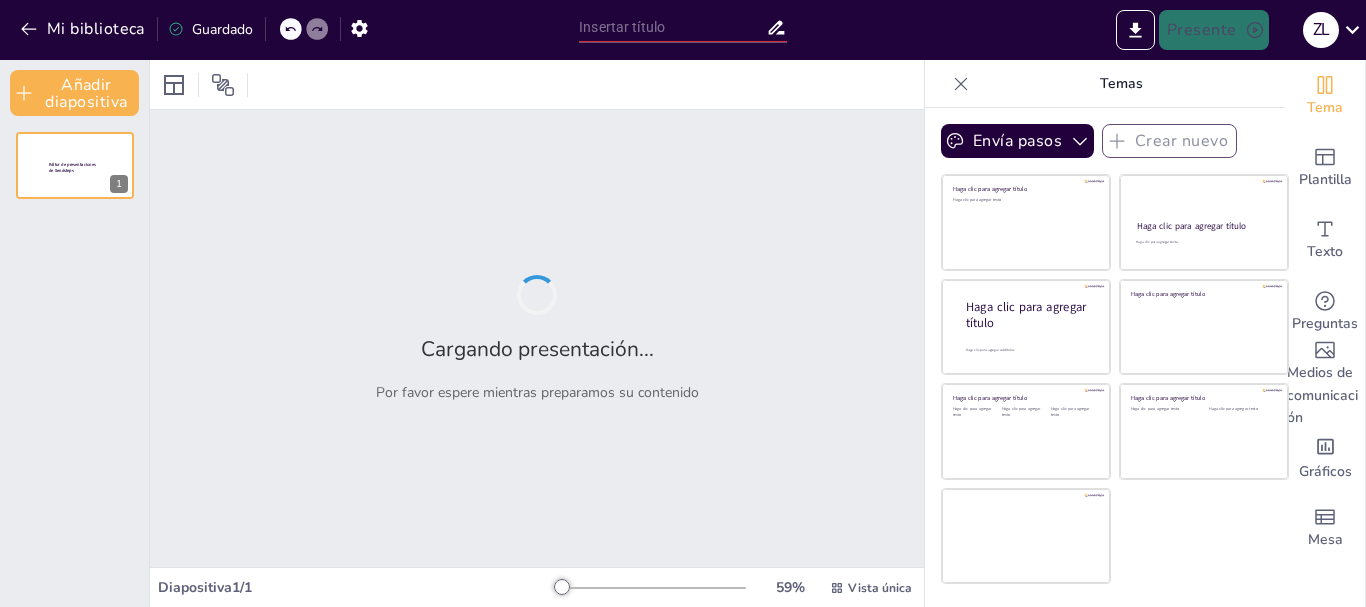 type on "Enfermedades de la Sangre: Trombocitopenias, Trombocitemias y Trastornos Hemorrágicos" 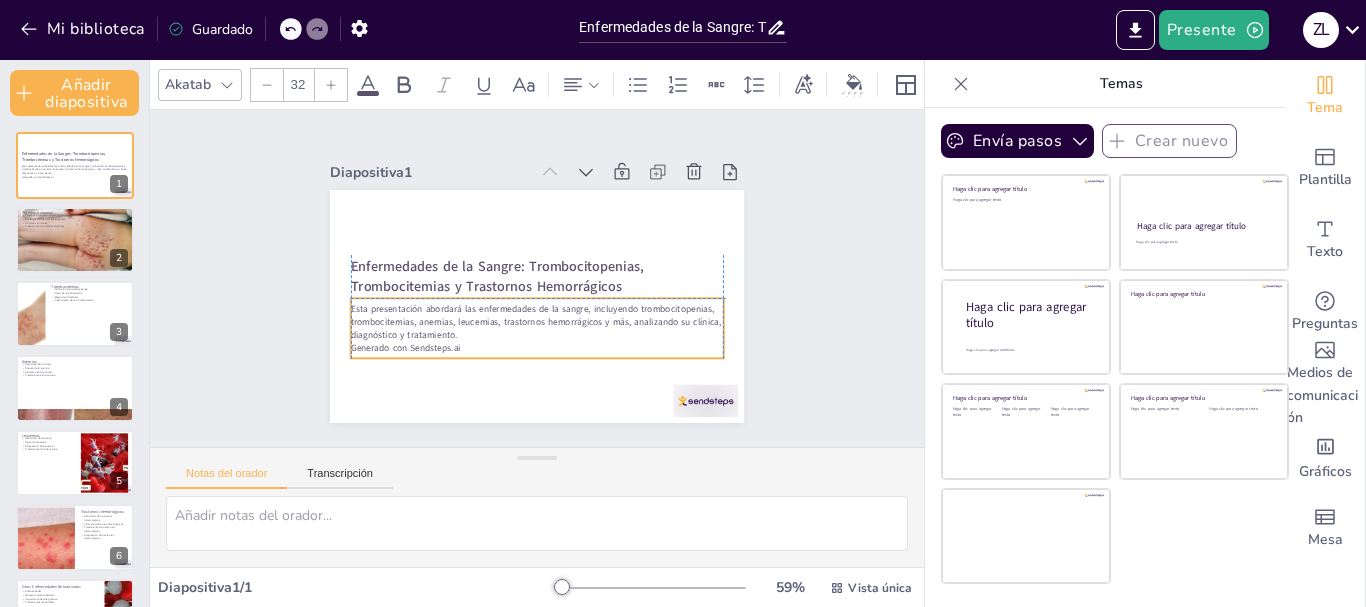 drag, startPoint x: 355, startPoint y: 309, endPoint x: 407, endPoint y: 319, distance: 52.95281 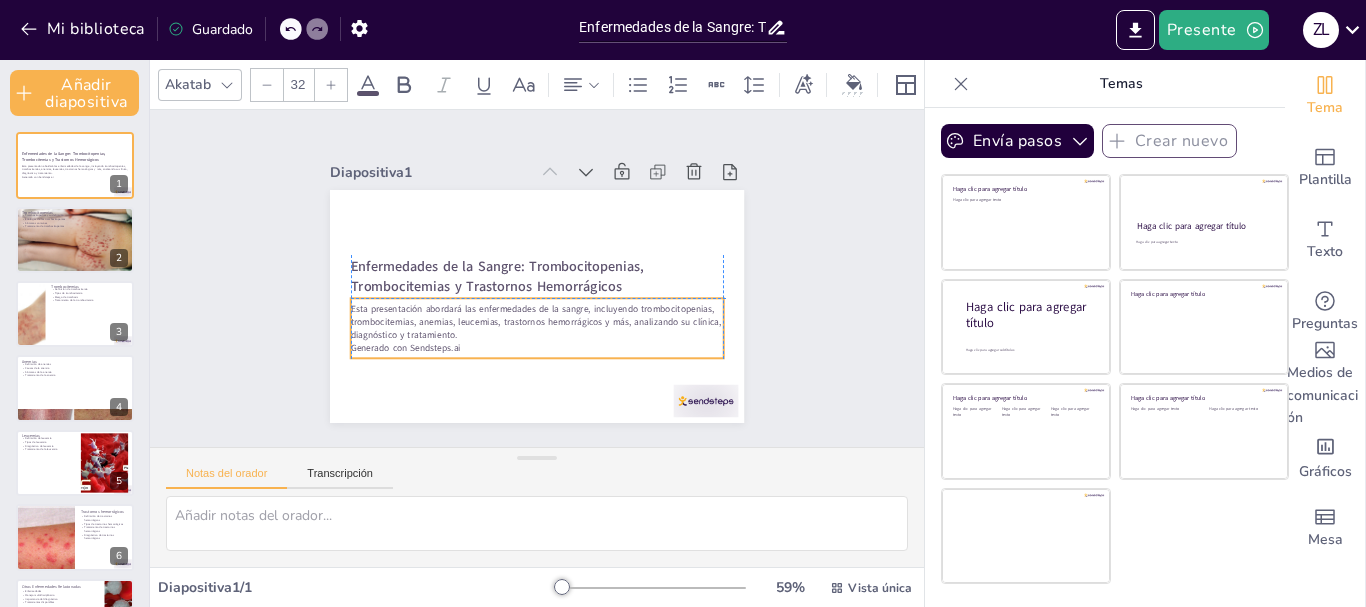click on "Esta presentación abordará las enfermedades de la sangre, incluyendo trombocitopenias, trombocitemias, anemias, leucemias, trastornos hemorrágicos y más, analizando su clínica, diagnóstico y tratamiento." at bounding box center (536, 321) 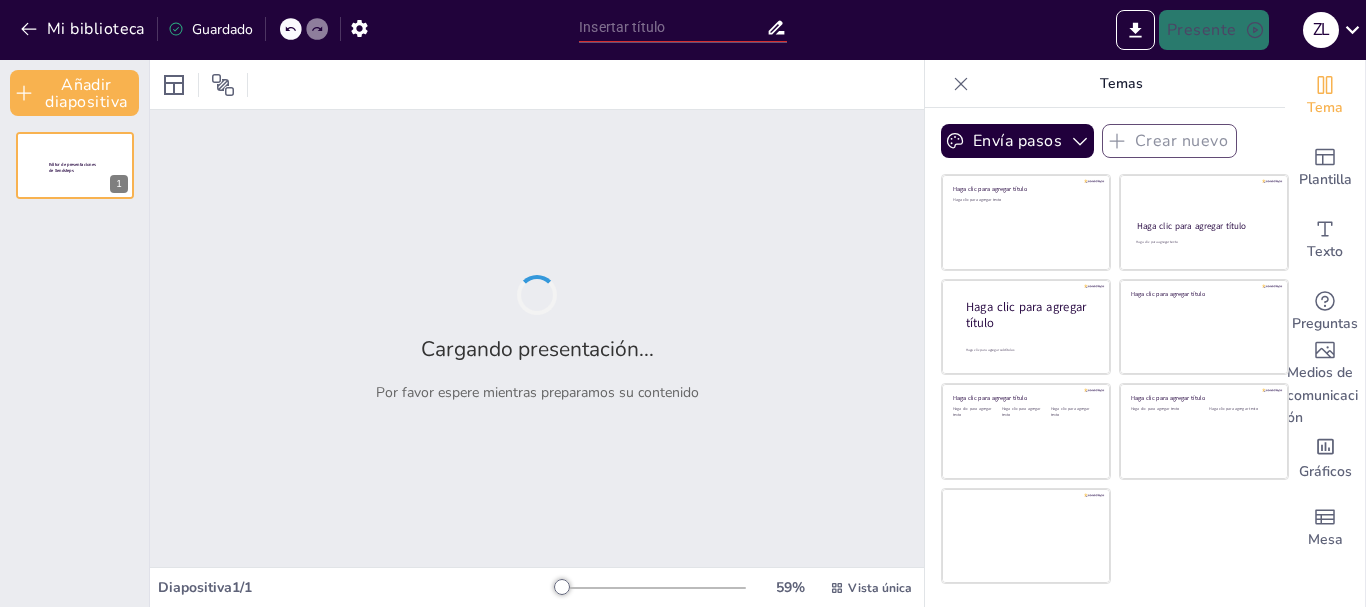type on "Enfermedades de la Sangre: Trombocitopenias, Trombocitemias y Trastornos Hemorrágicos" 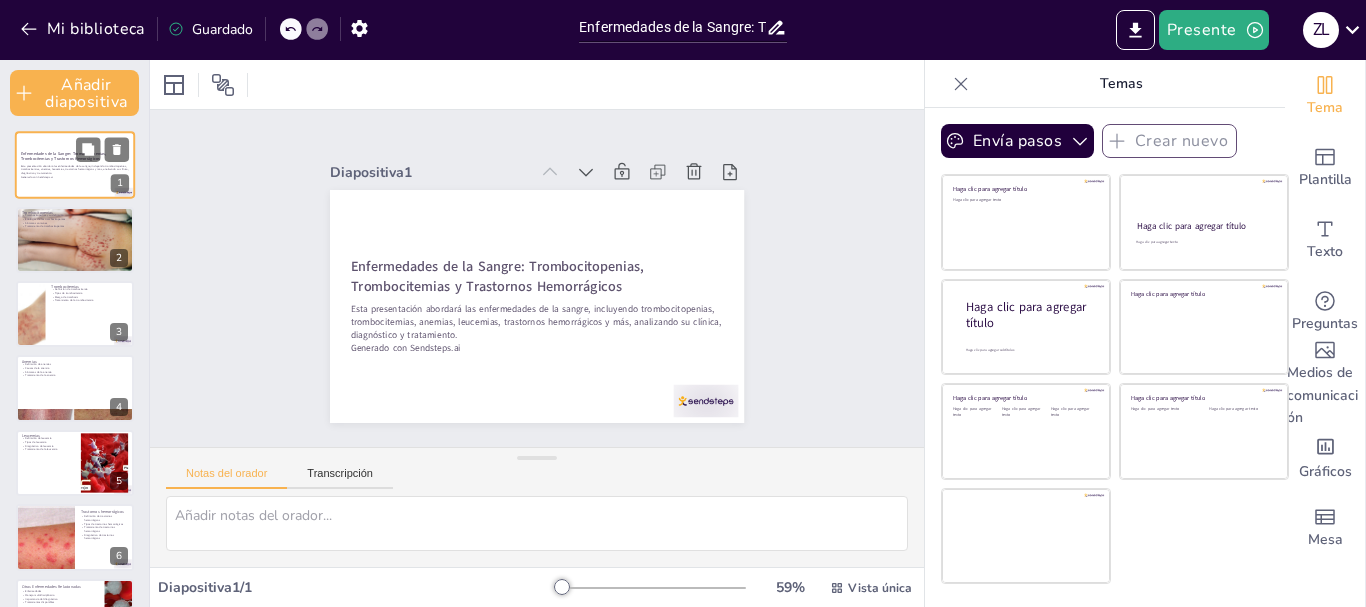 click at bounding box center [102, 150] 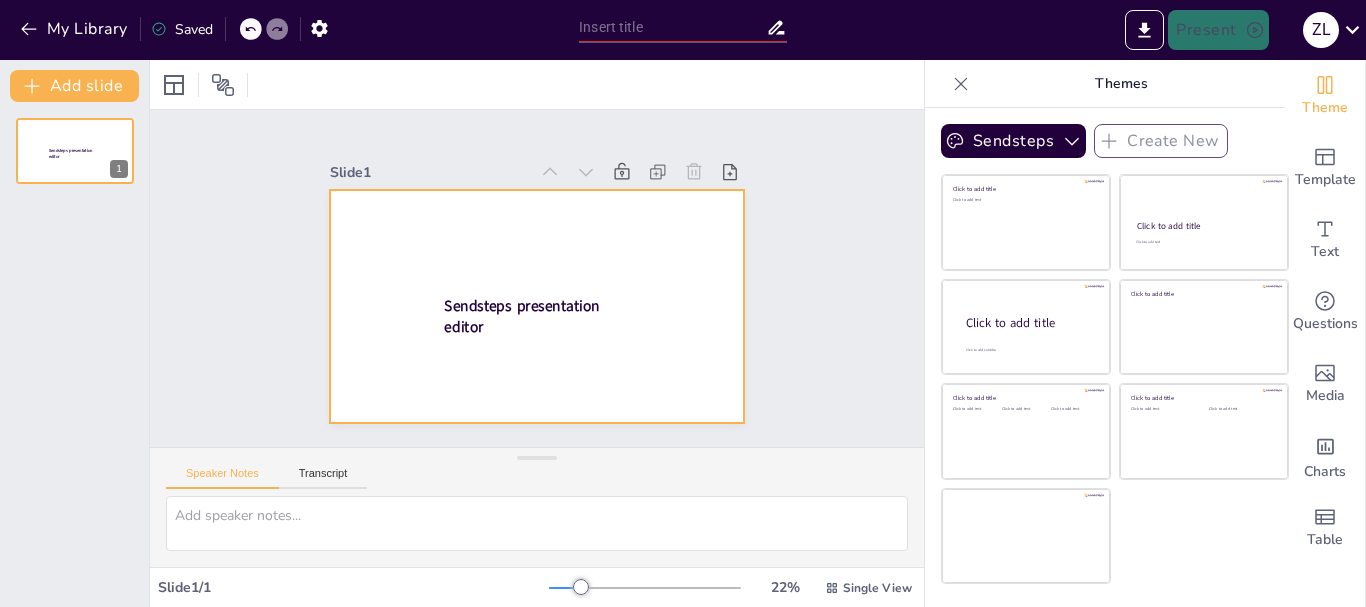 scroll, scrollTop: 0, scrollLeft: 0, axis: both 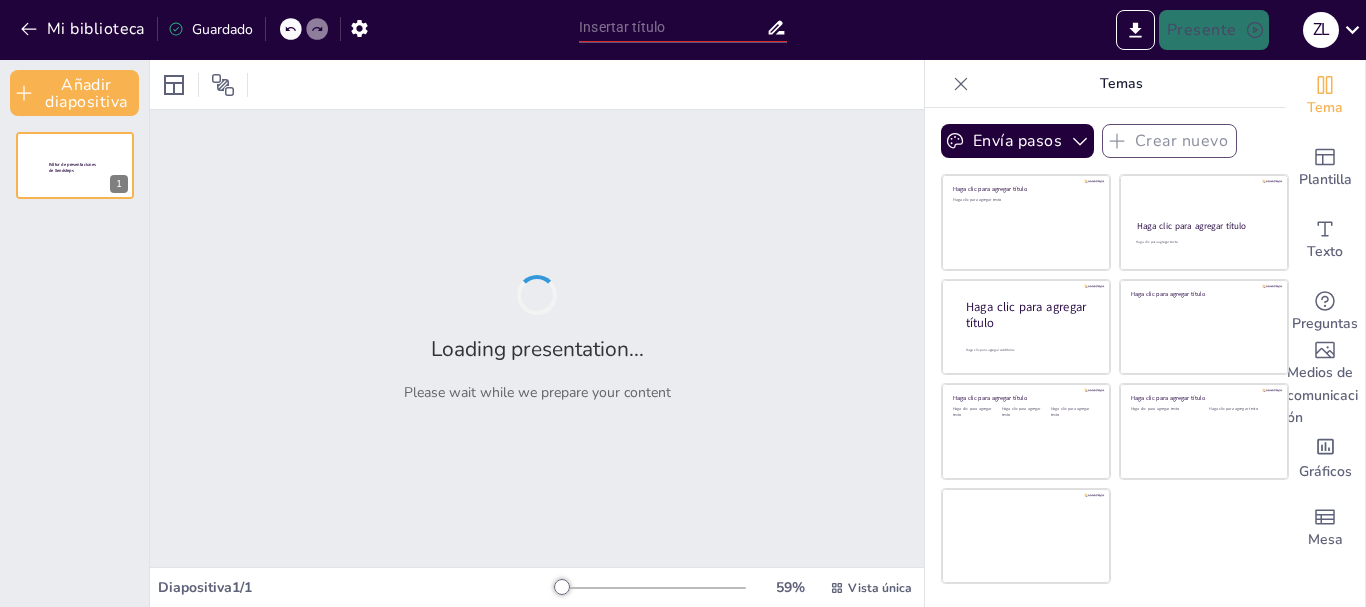 drag, startPoint x: 398, startPoint y: 296, endPoint x: 345, endPoint y: 240, distance: 77.10383 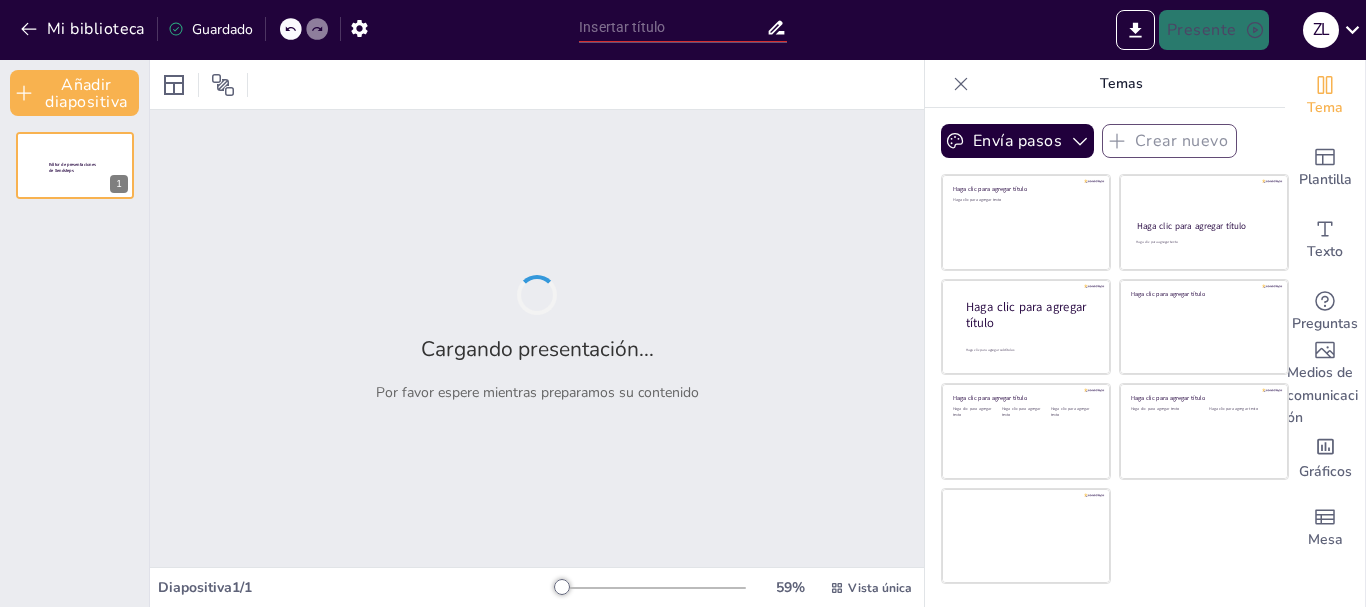 type on "Enfermedades de la Sangre: Trombocitopenias, Trombocitemias y Trastornos Hemorrágicos" 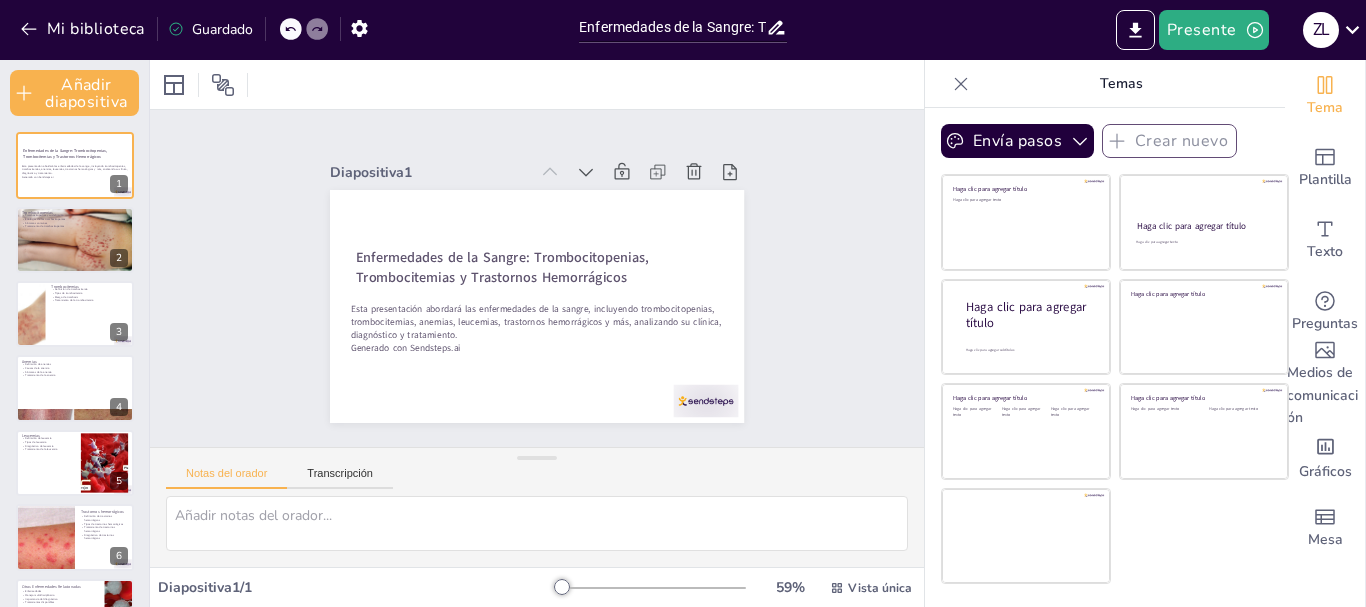 click at bounding box center (650, 588) 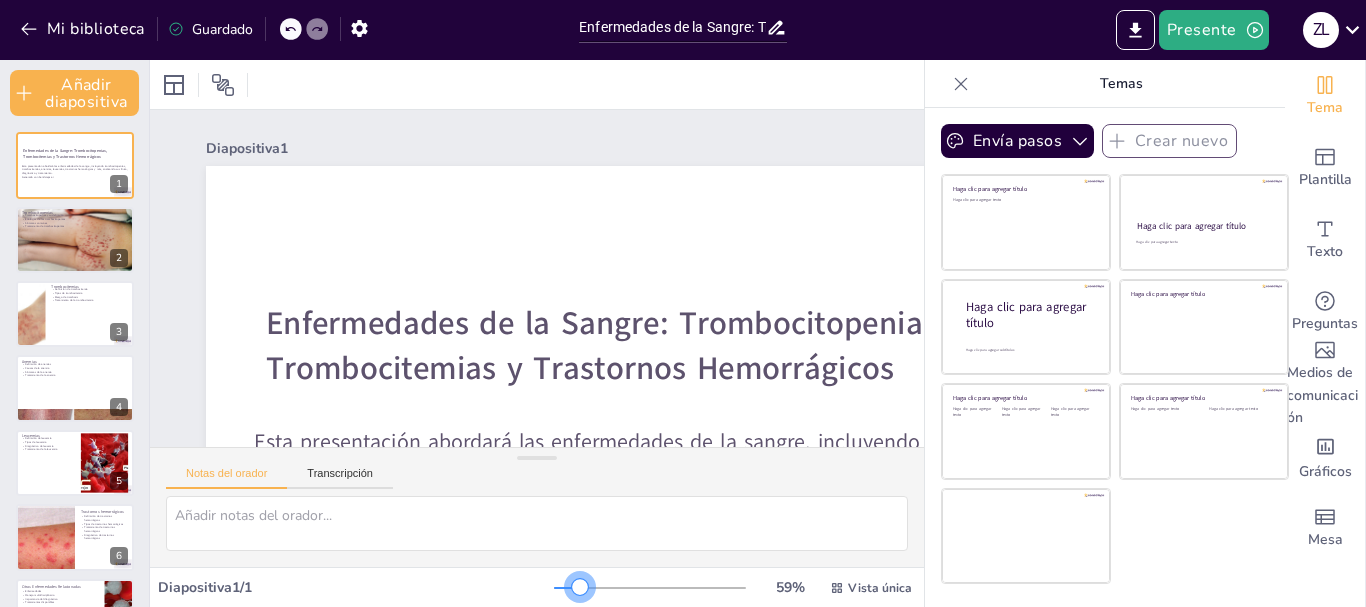 click at bounding box center (580, 587) 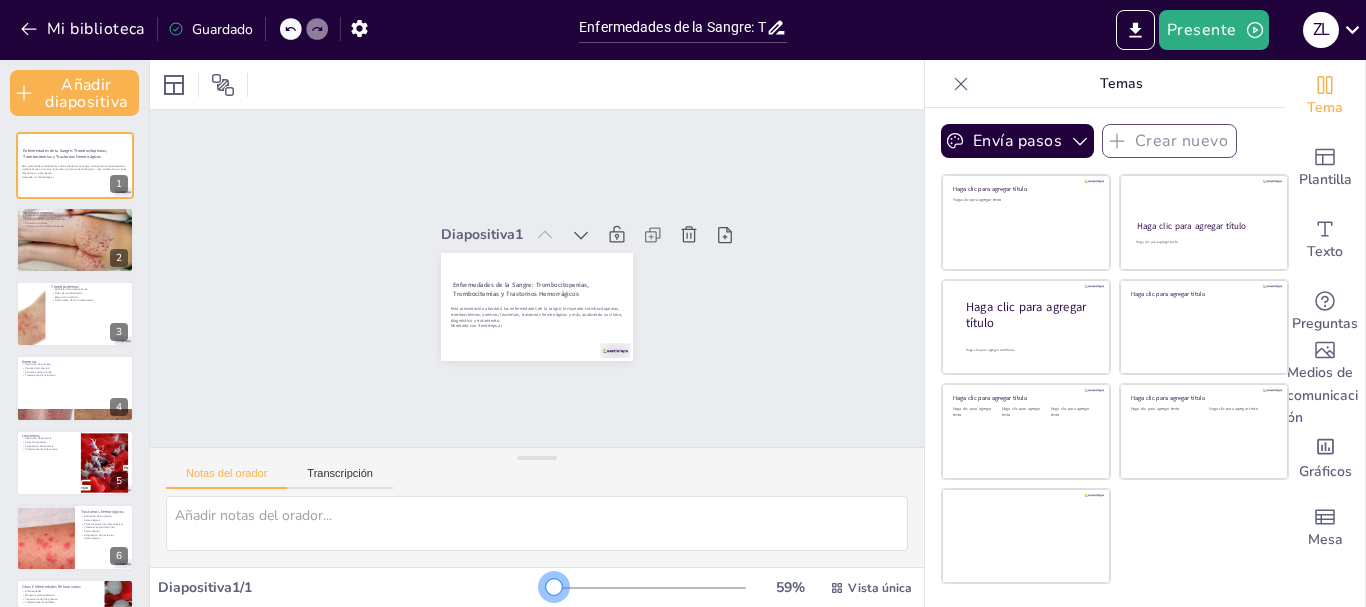 drag, startPoint x: 568, startPoint y: 583, endPoint x: 517, endPoint y: 577, distance: 51.351727 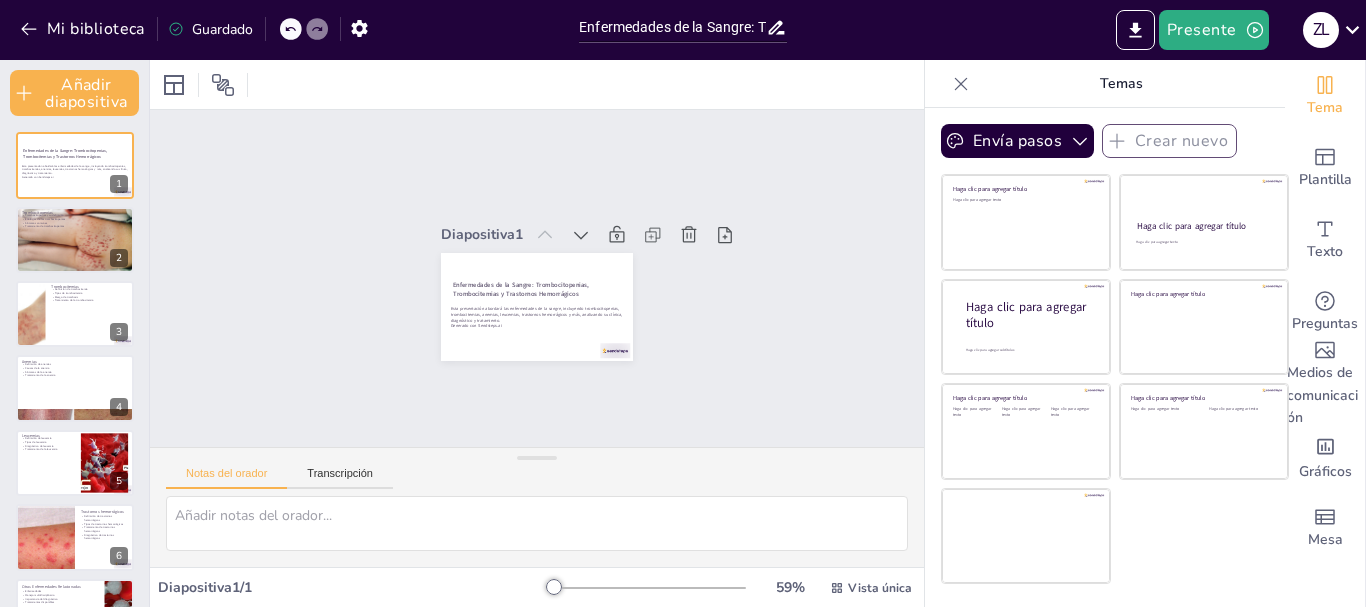 click at bounding box center (650, 588) 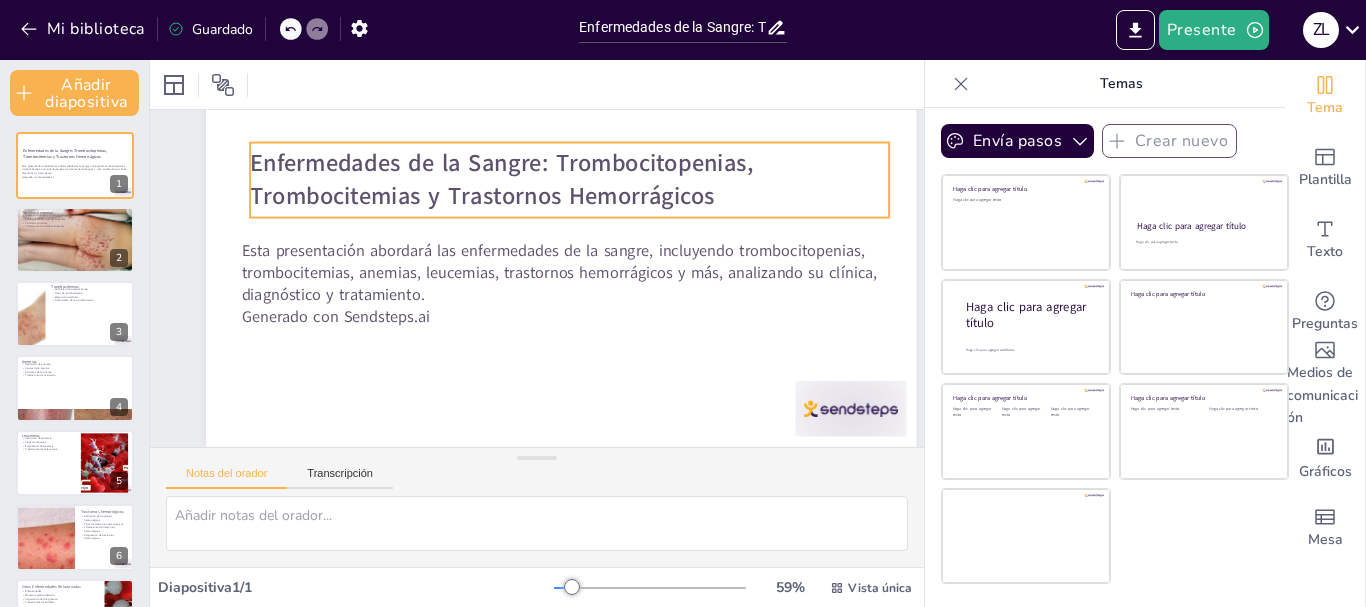 scroll, scrollTop: 134, scrollLeft: 0, axis: vertical 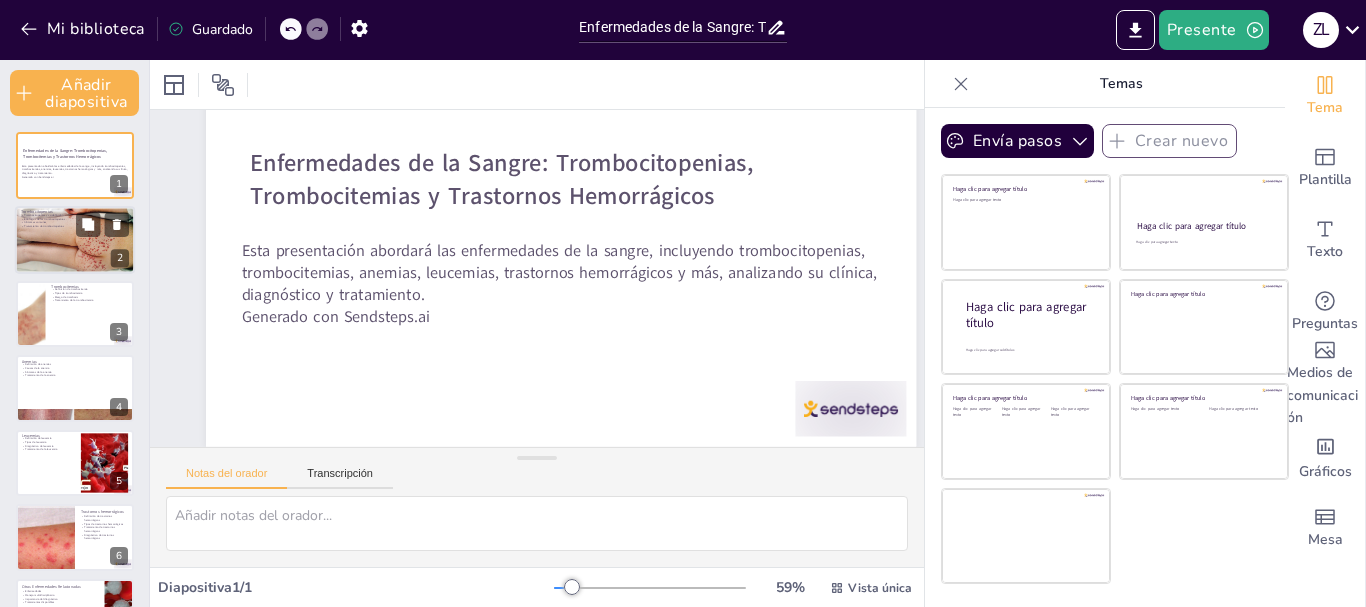 click at bounding box center [75, 240] 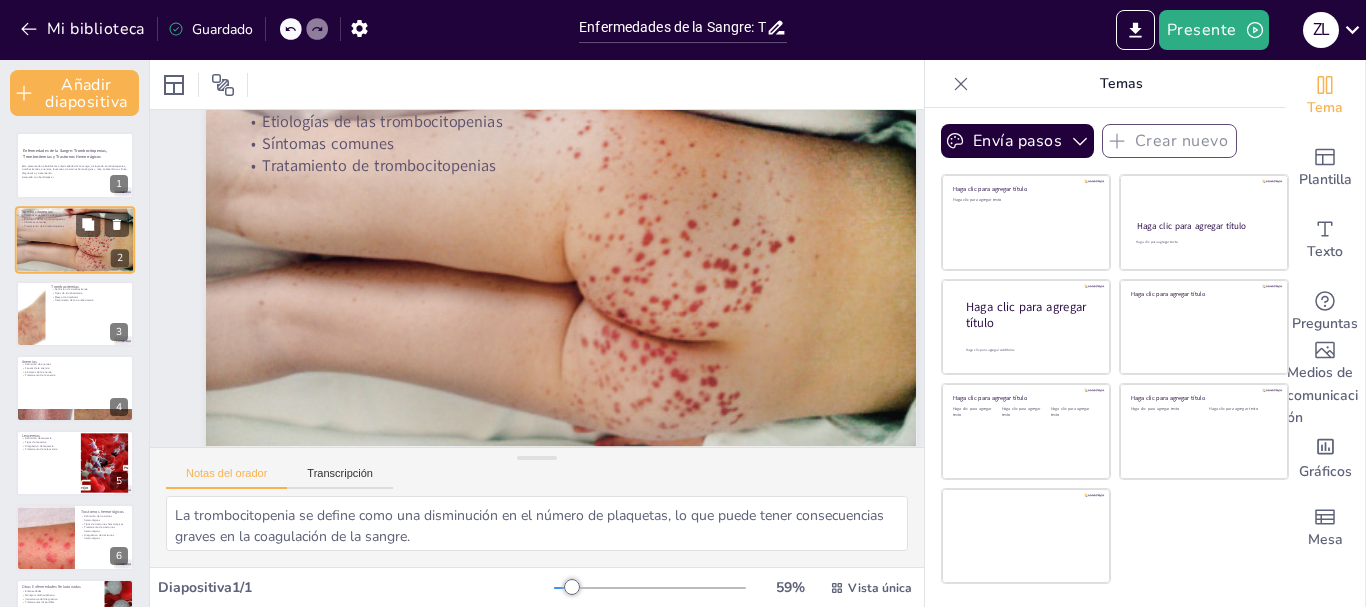 scroll, scrollTop: 0, scrollLeft: 0, axis: both 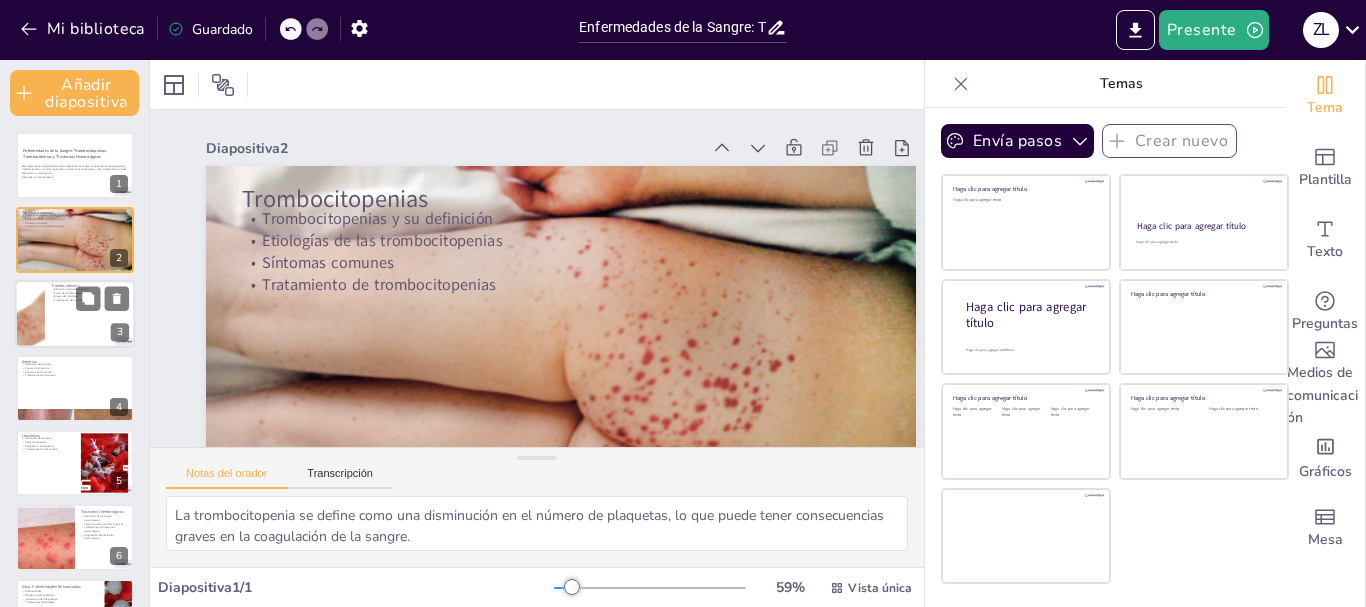 click at bounding box center [75, 314] 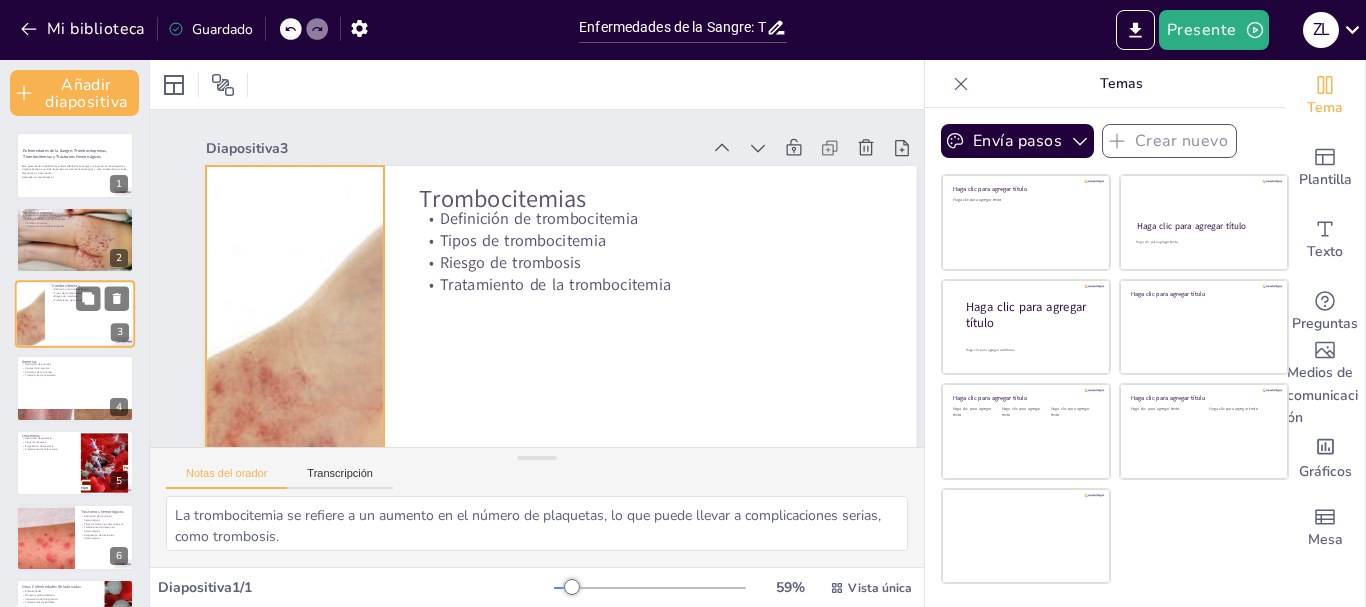 click at bounding box center (29, 314) 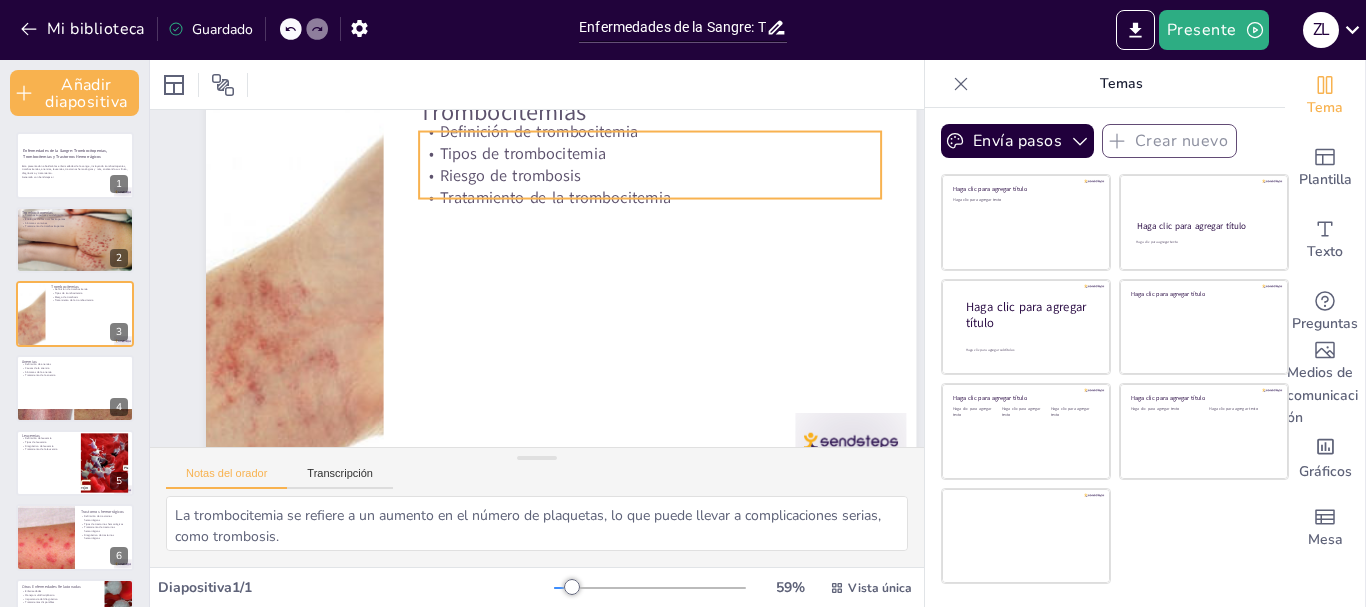 scroll, scrollTop: 0, scrollLeft: 0, axis: both 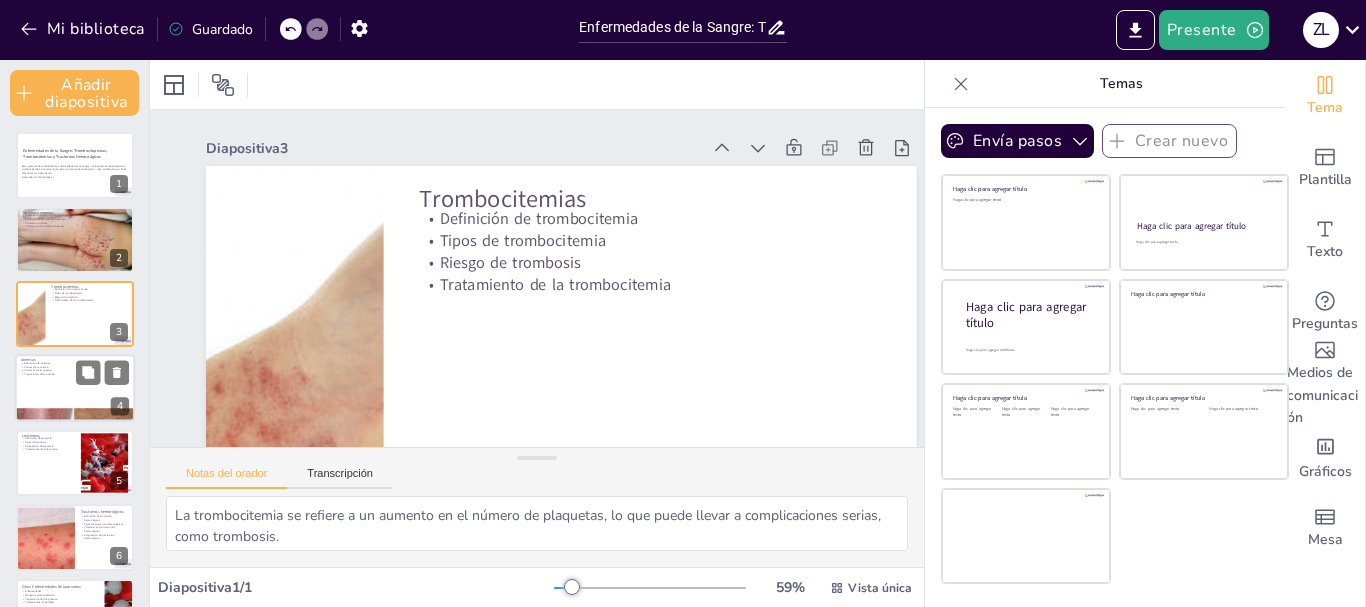 click on "Causas de la anemia" at bounding box center (36, 368) 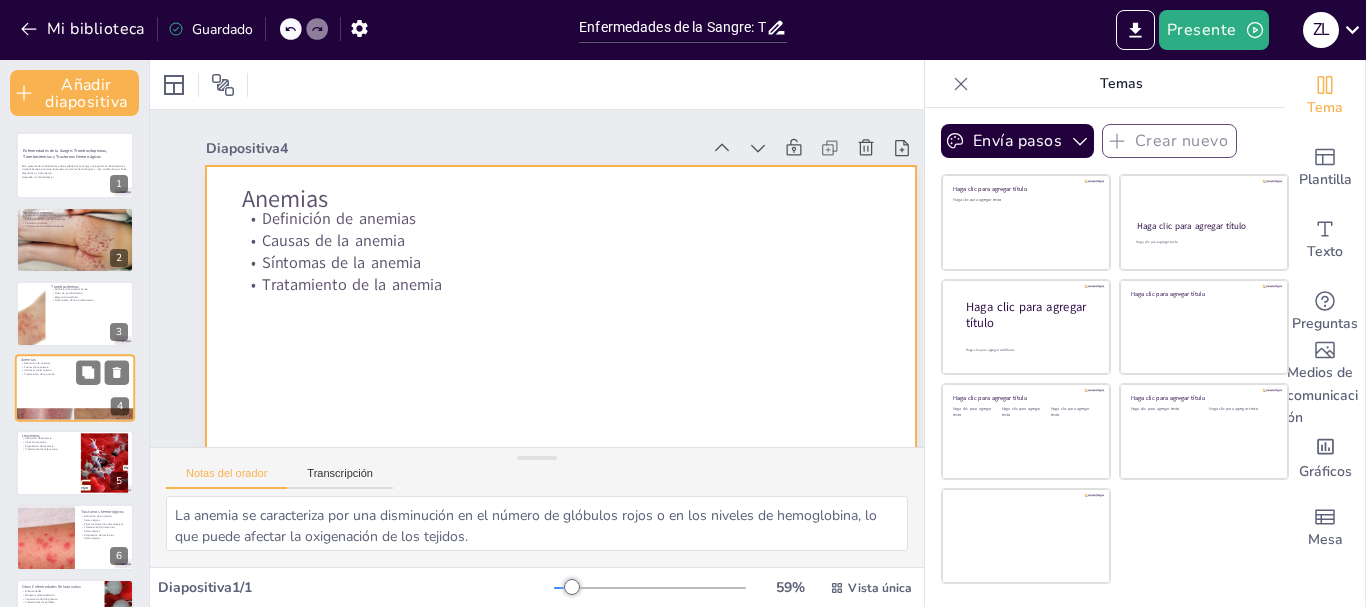 scroll, scrollTop: 27, scrollLeft: 0, axis: vertical 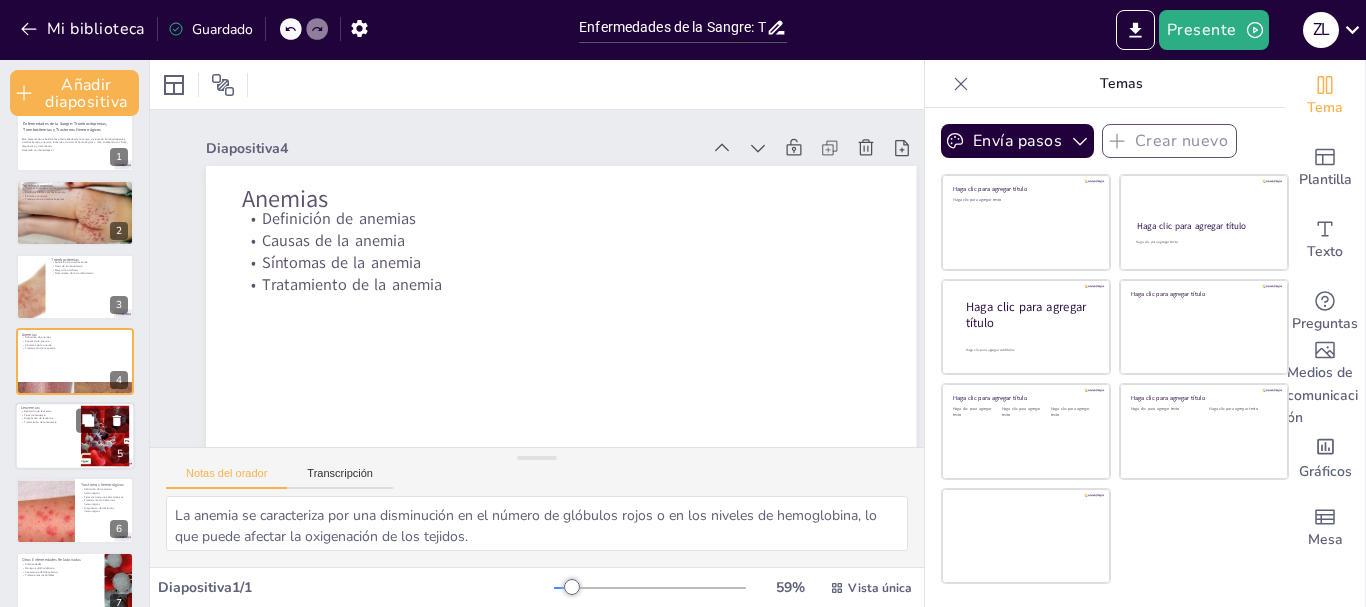click at bounding box center (75, 436) 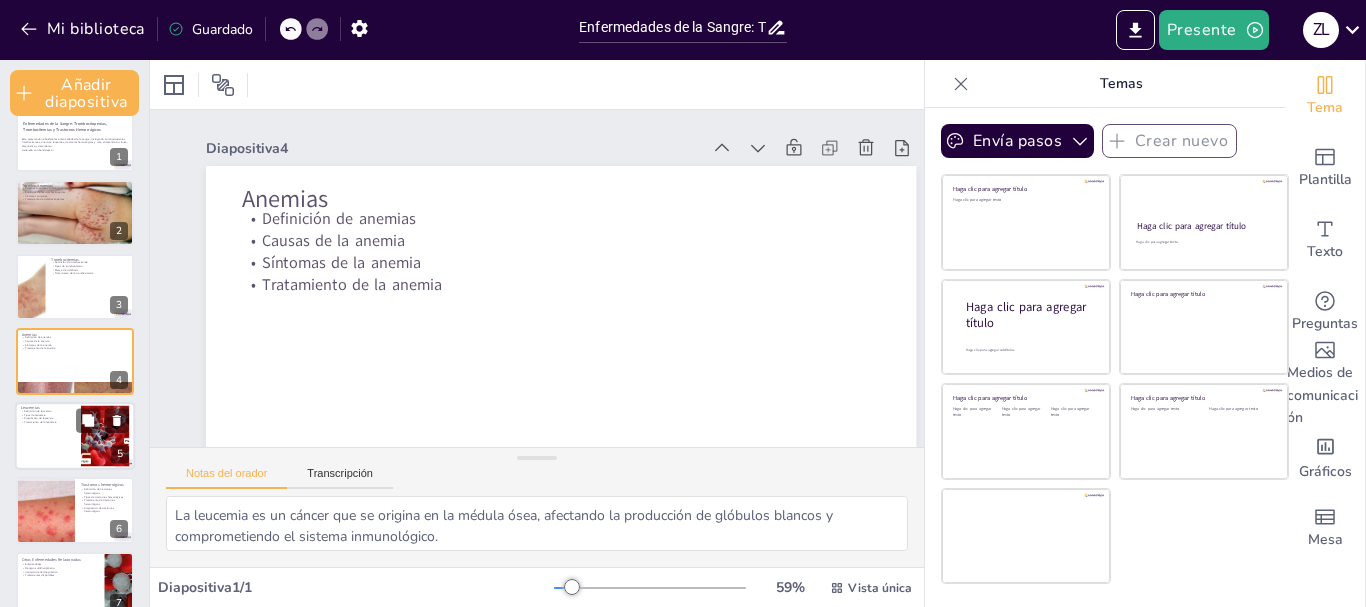 scroll, scrollTop: 54, scrollLeft: 0, axis: vertical 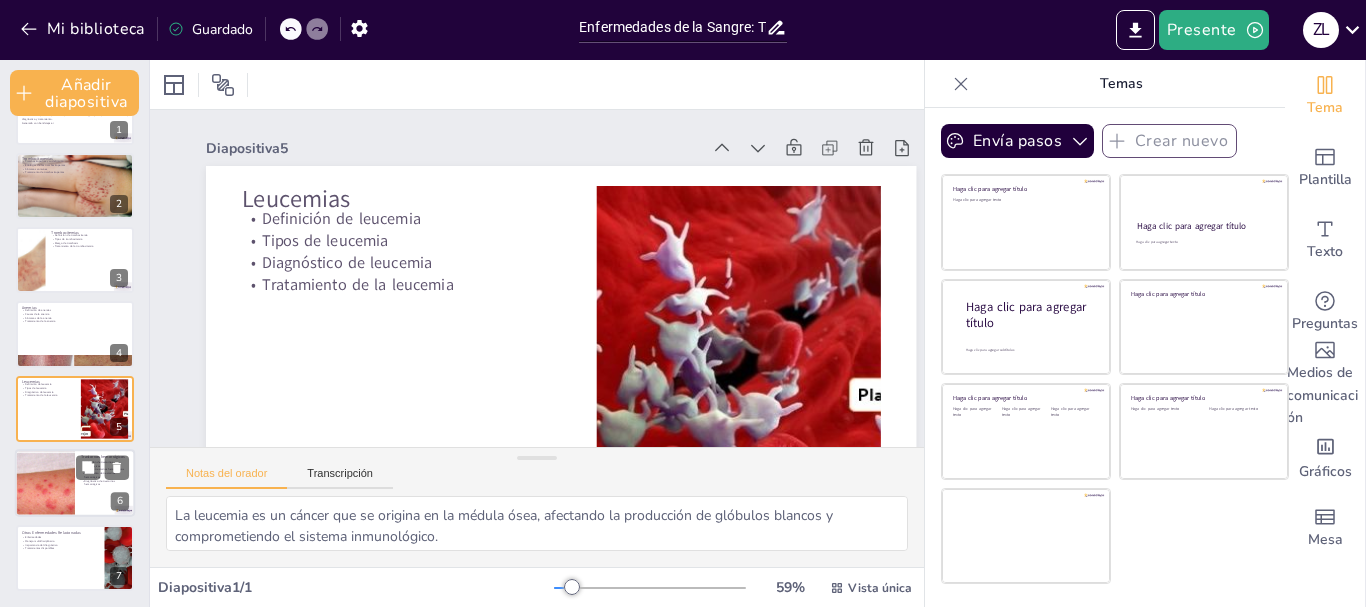 click at bounding box center [44, 483] 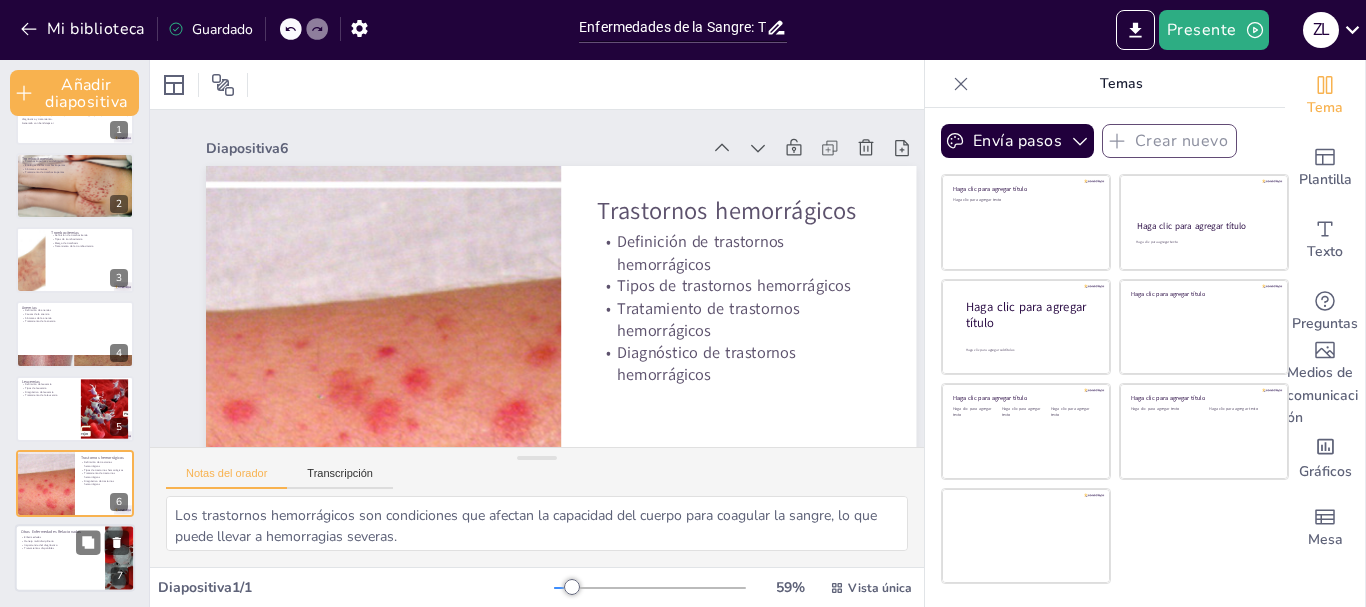 click on "Tratamientos disponibles" at bounding box center [60, 548] 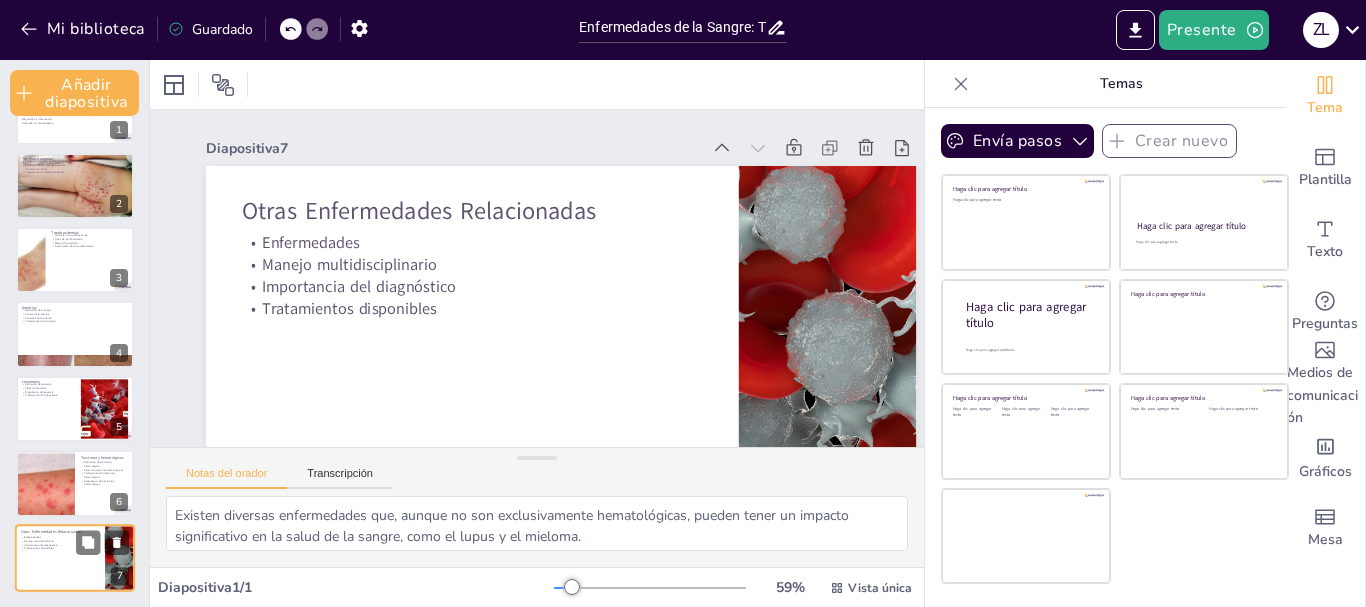 scroll, scrollTop: 87, scrollLeft: 0, axis: vertical 